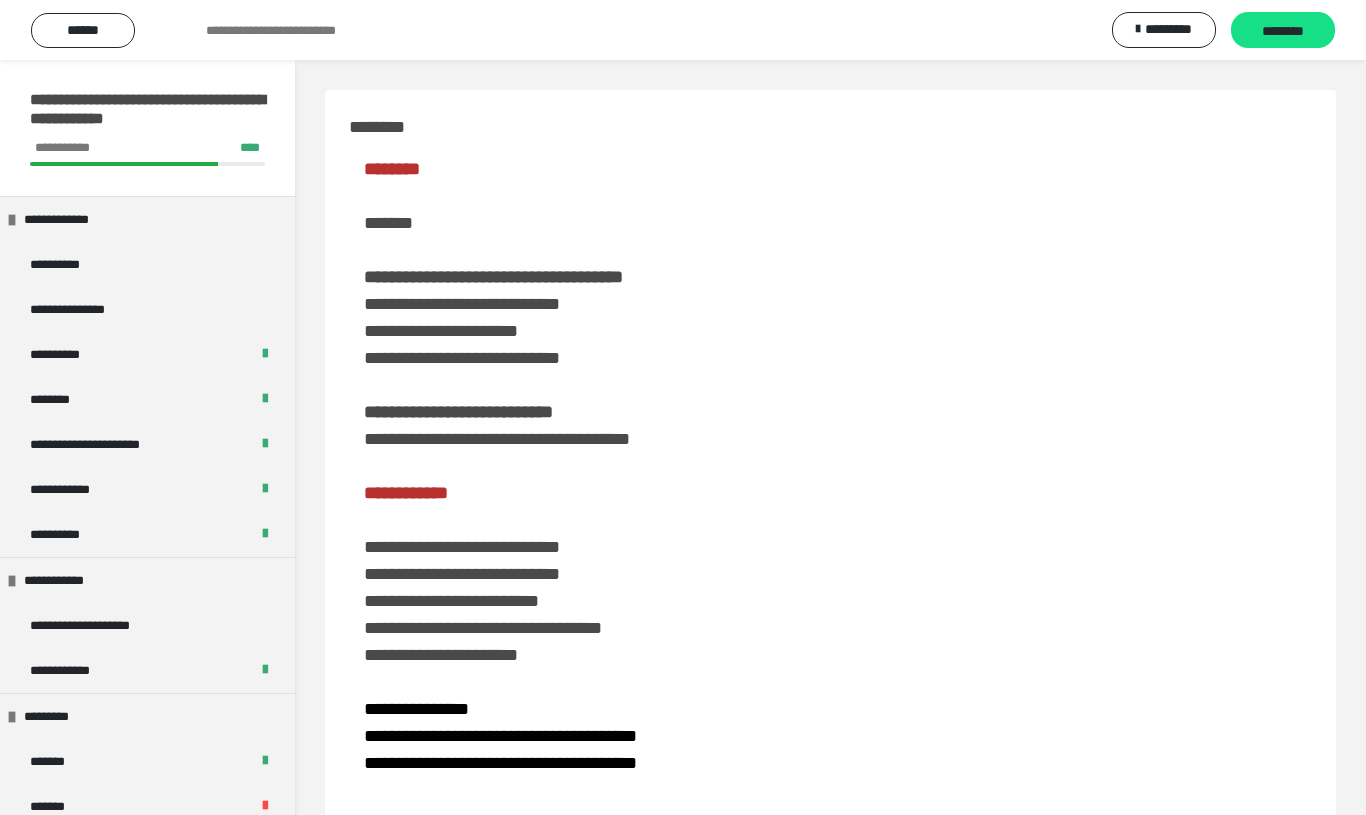 scroll, scrollTop: 3545, scrollLeft: 0, axis: vertical 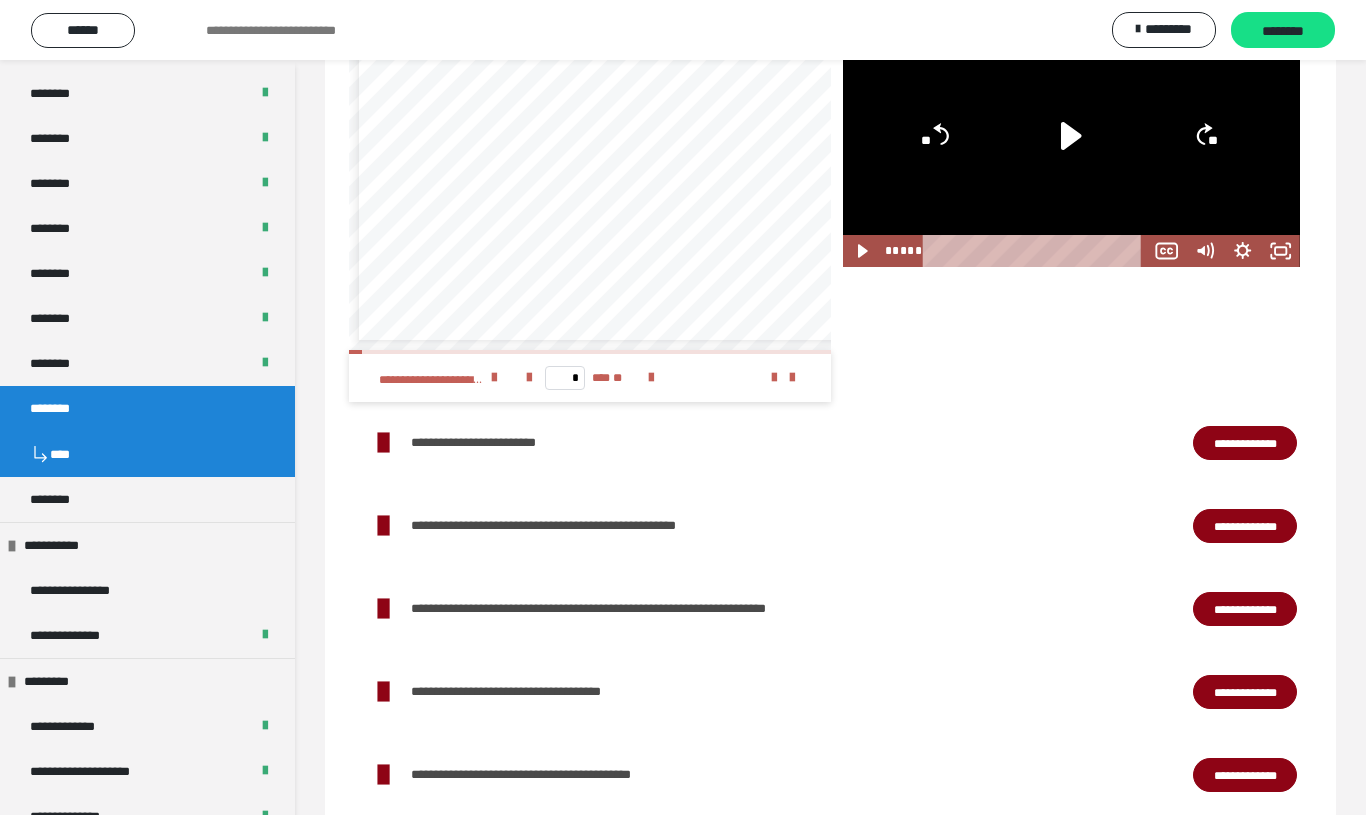 click on "********" at bounding box center (1283, 31) 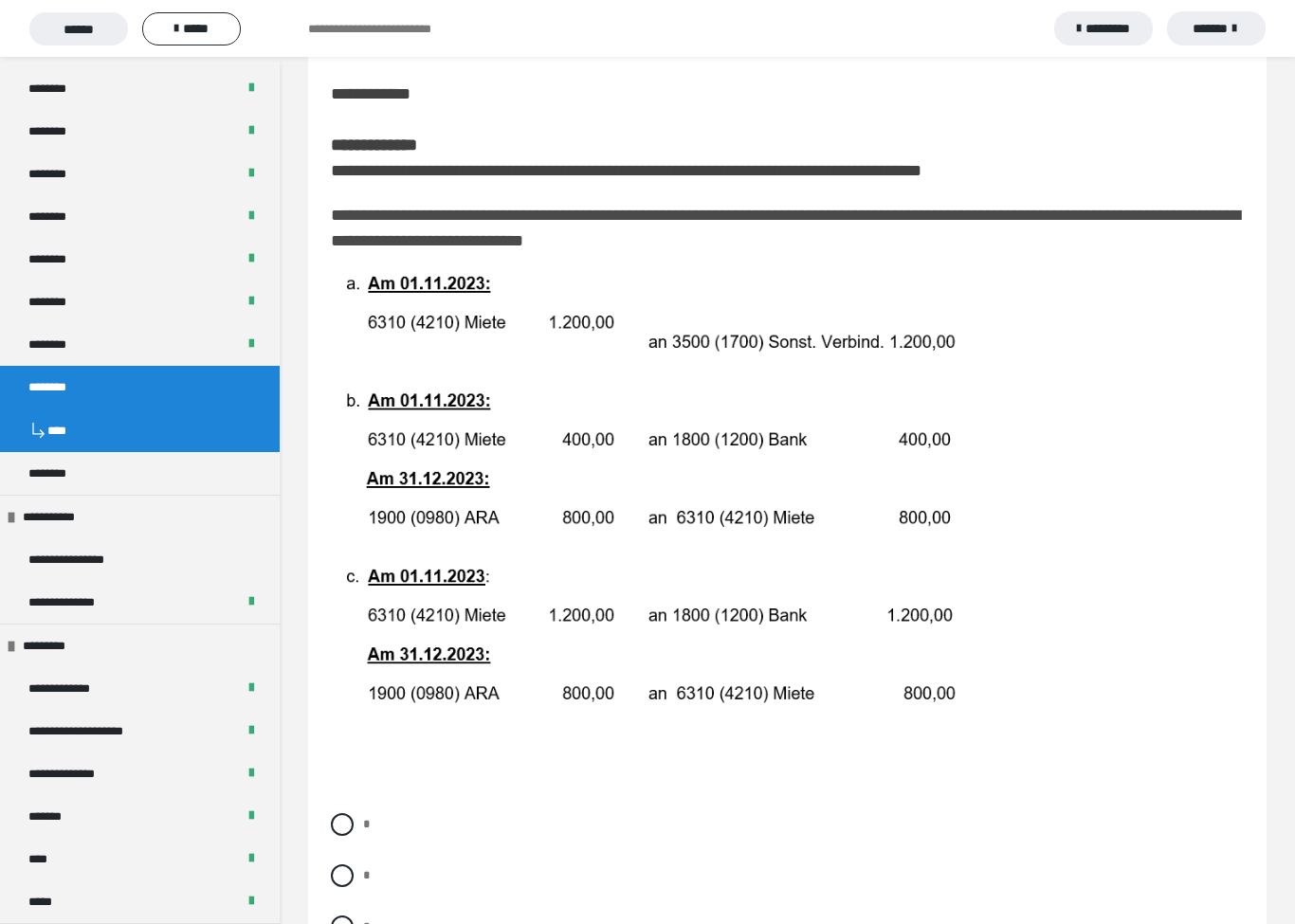 scroll, scrollTop: 160, scrollLeft: 0, axis: vertical 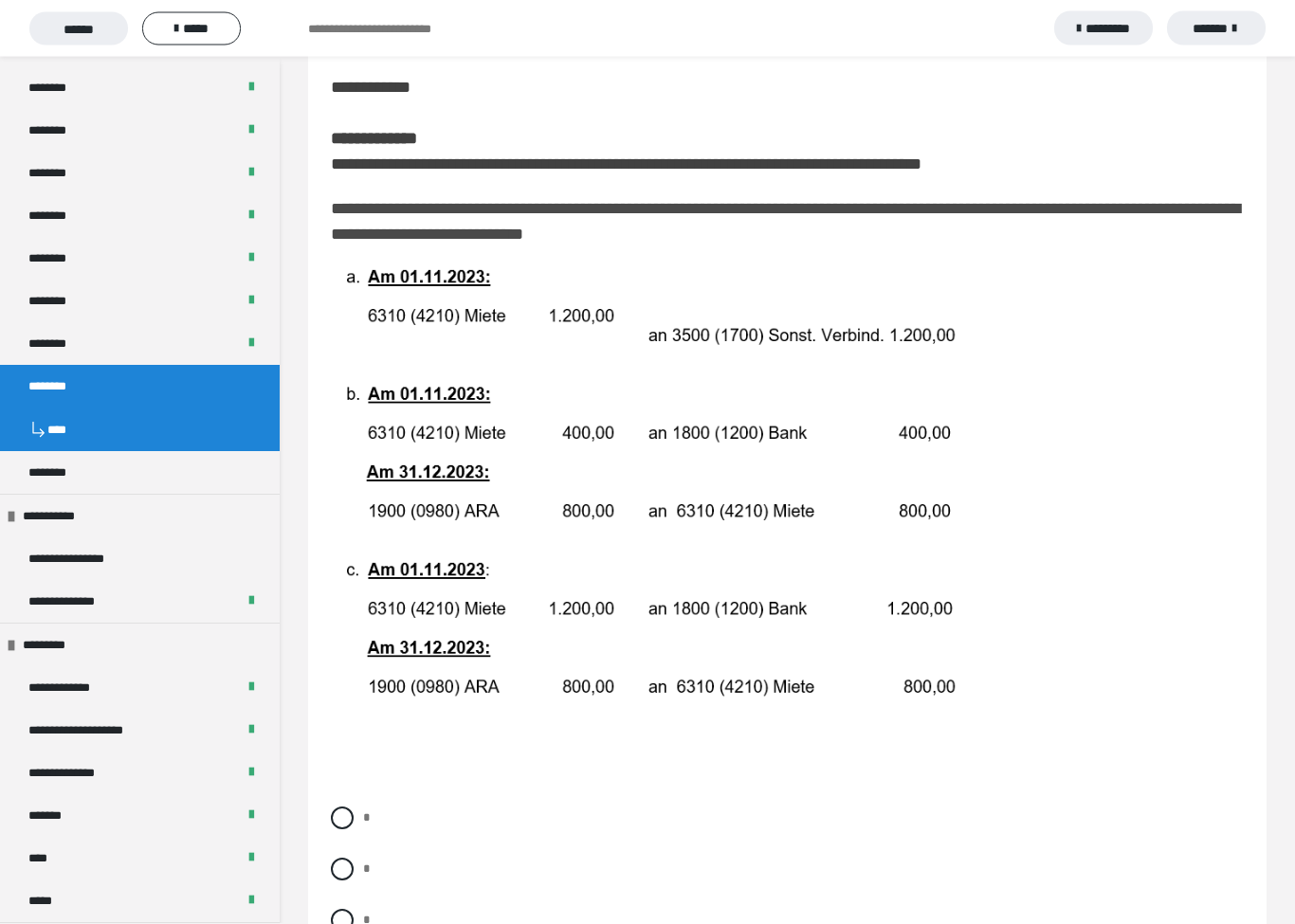 click at bounding box center (342, 870) 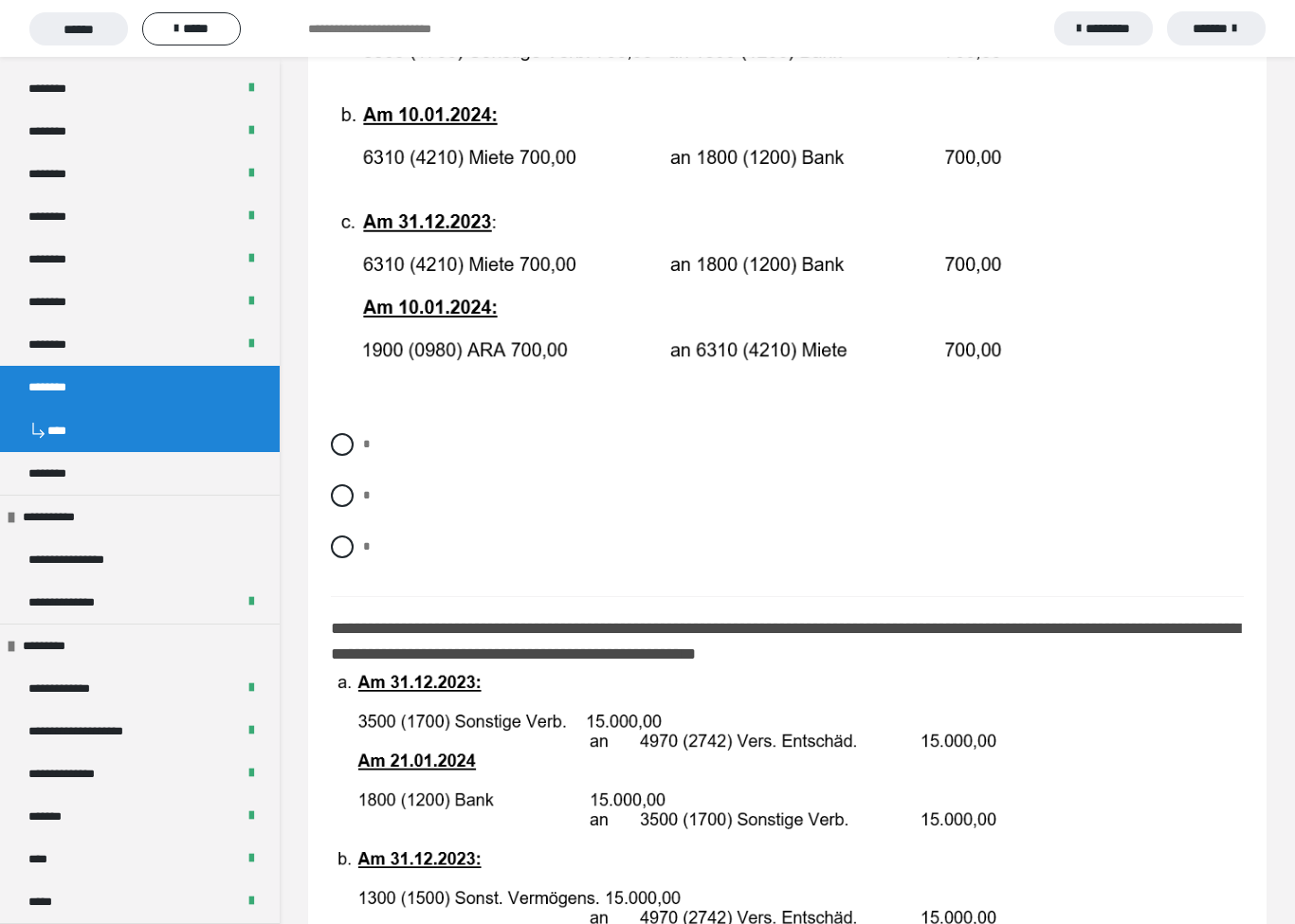 scroll, scrollTop: 1282, scrollLeft: 0, axis: vertical 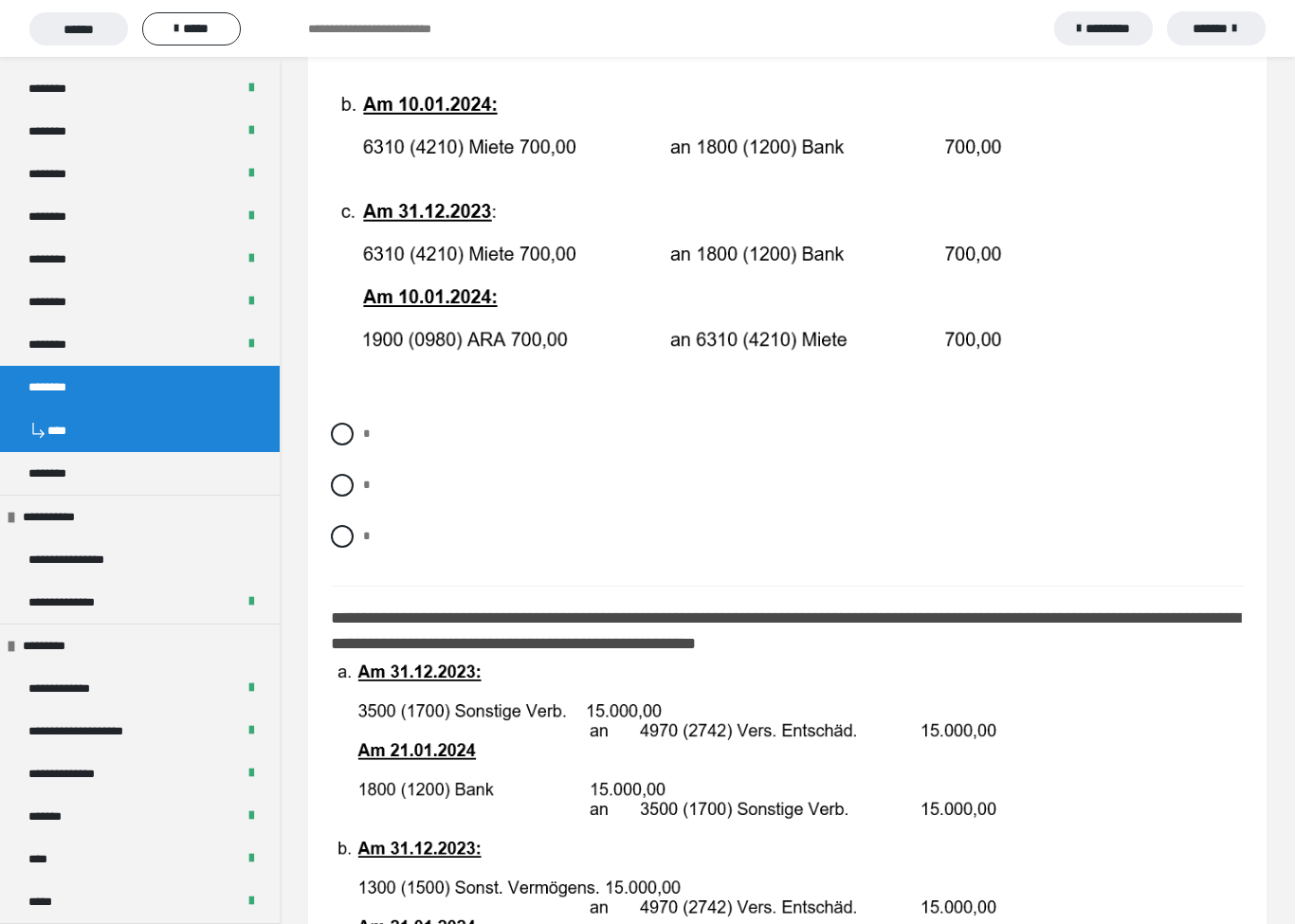click at bounding box center (342, 434) 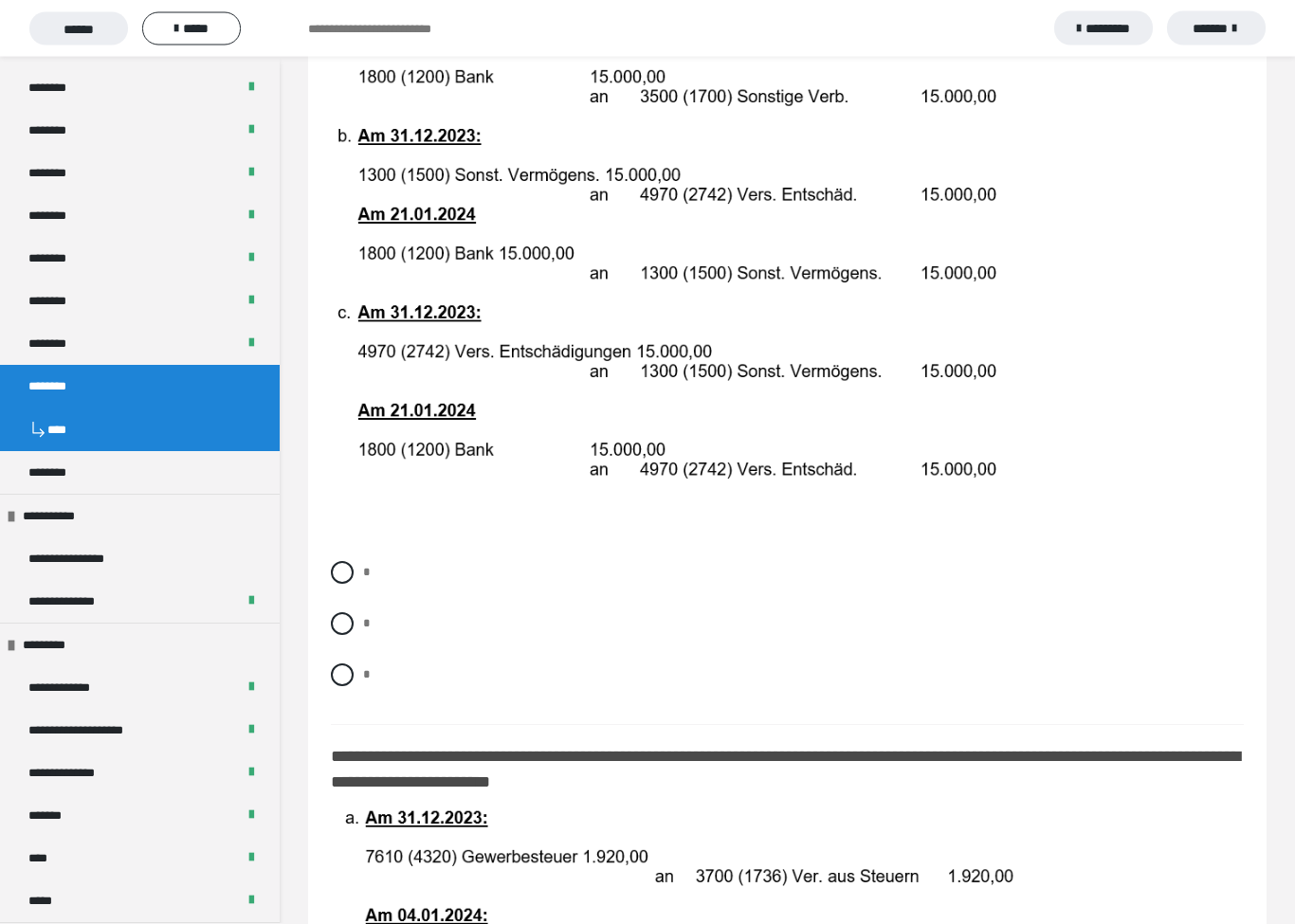 scroll, scrollTop: 2003, scrollLeft: 0, axis: vertical 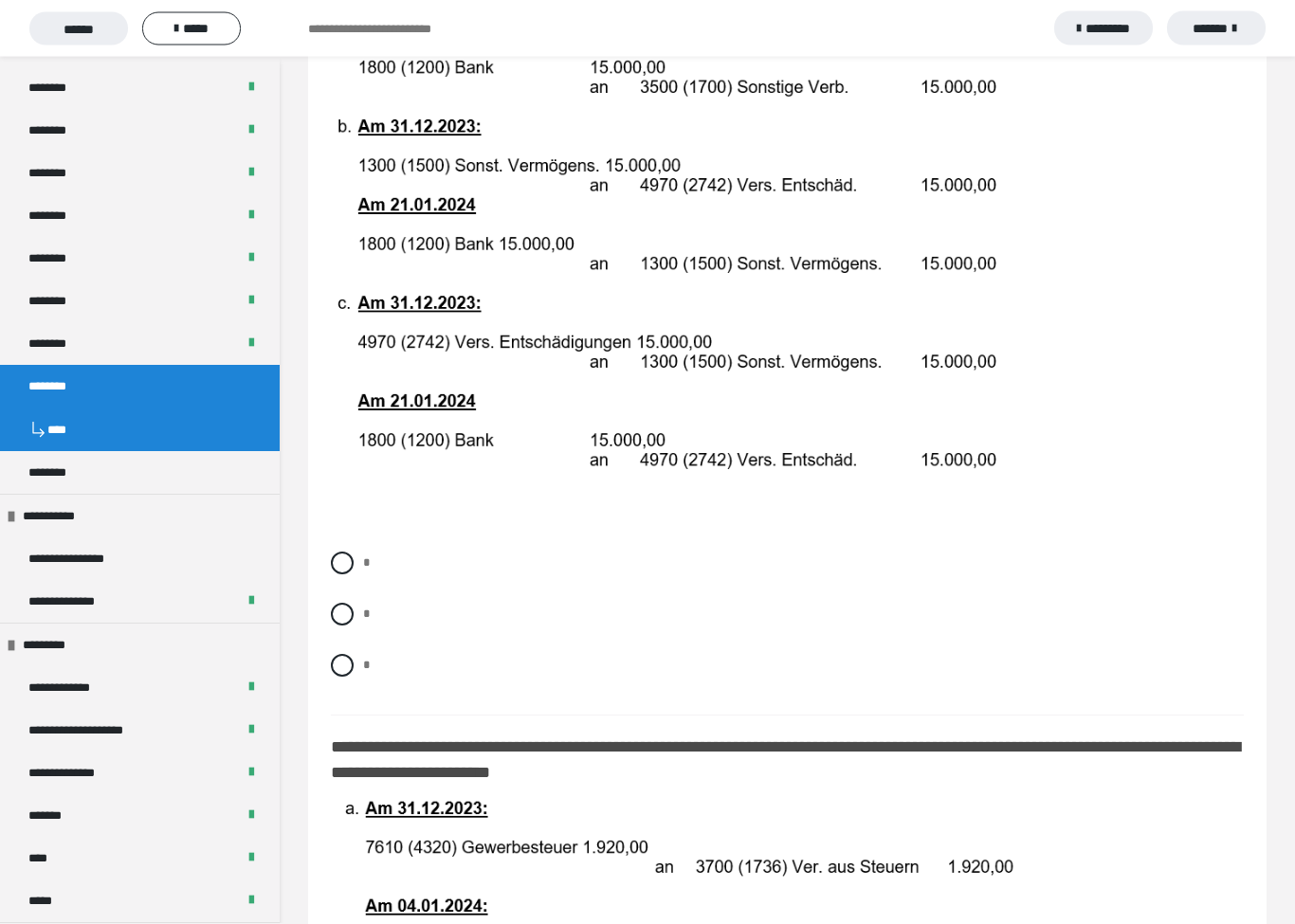 click on "*" at bounding box center [787, 615] 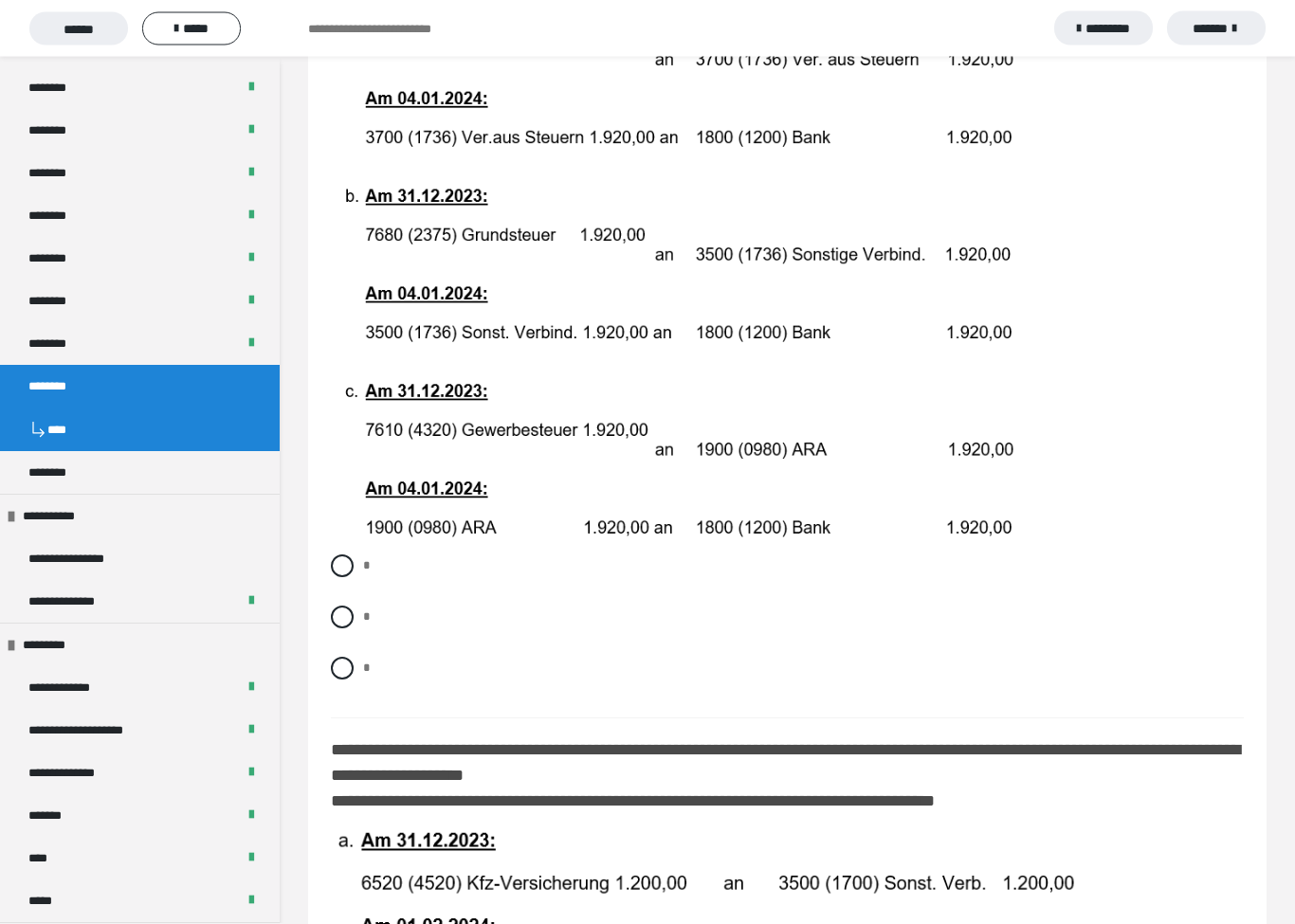 scroll, scrollTop: 2812, scrollLeft: 0, axis: vertical 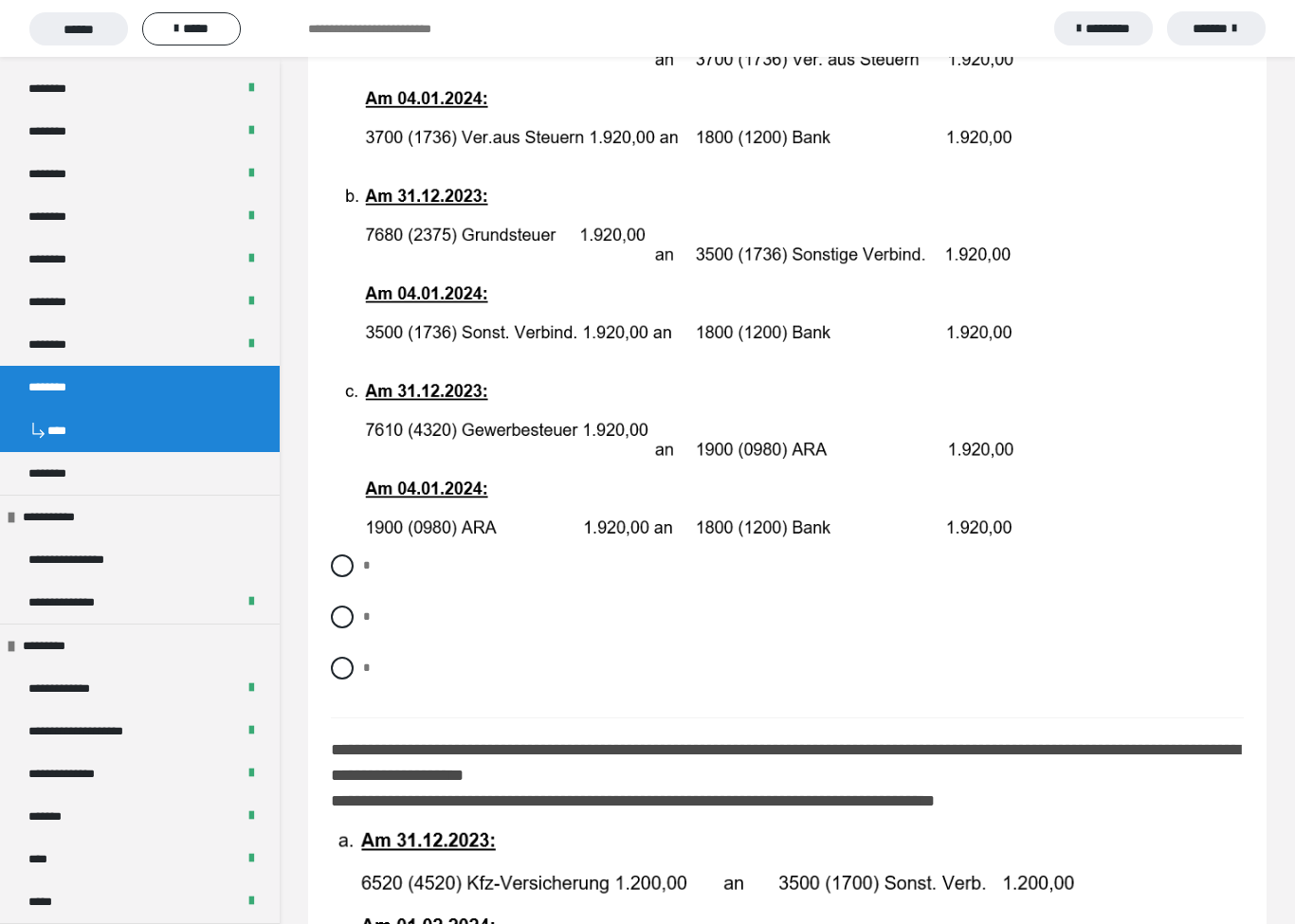 click on "*" at bounding box center [787, 617] 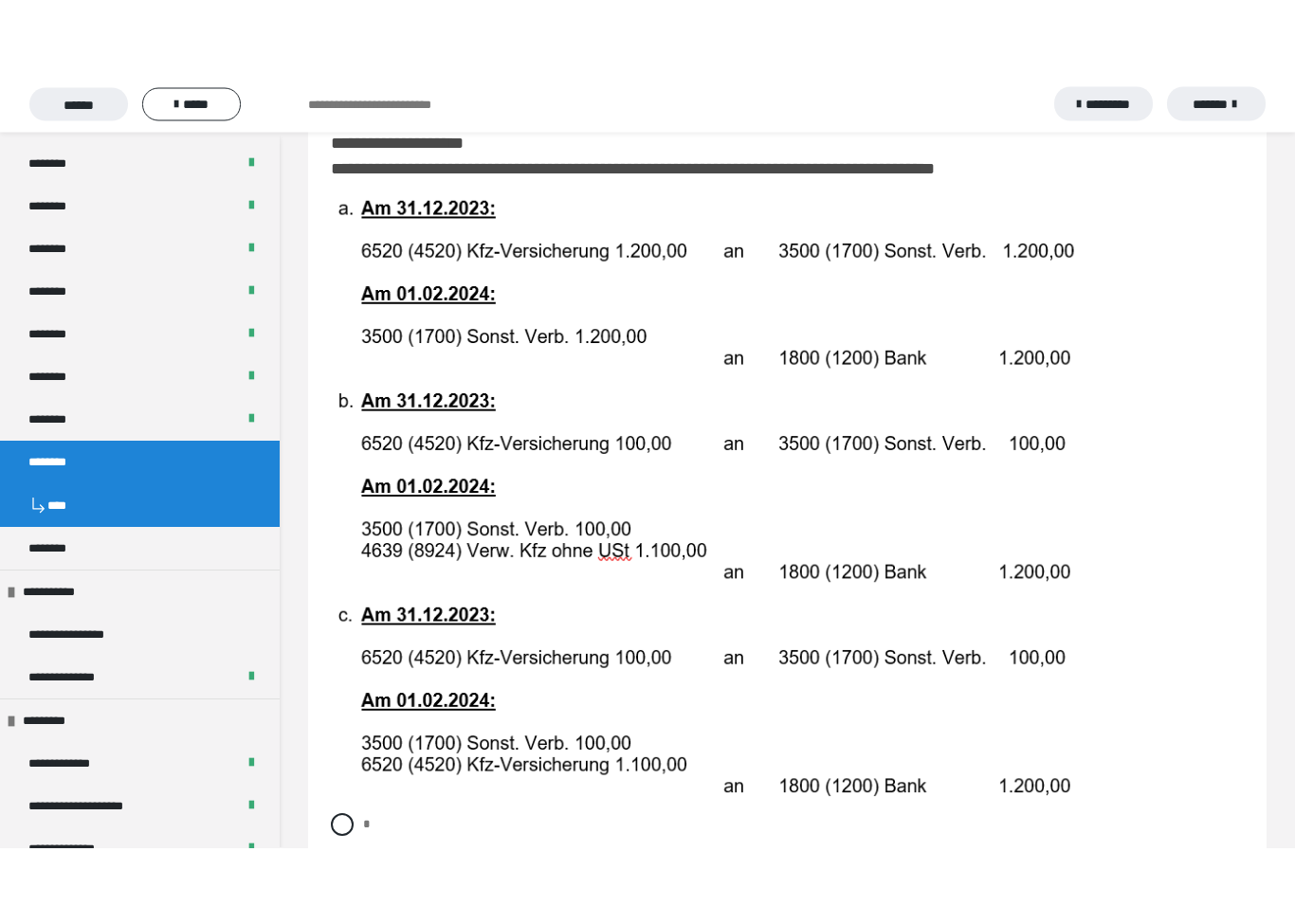 scroll, scrollTop: 3490, scrollLeft: 0, axis: vertical 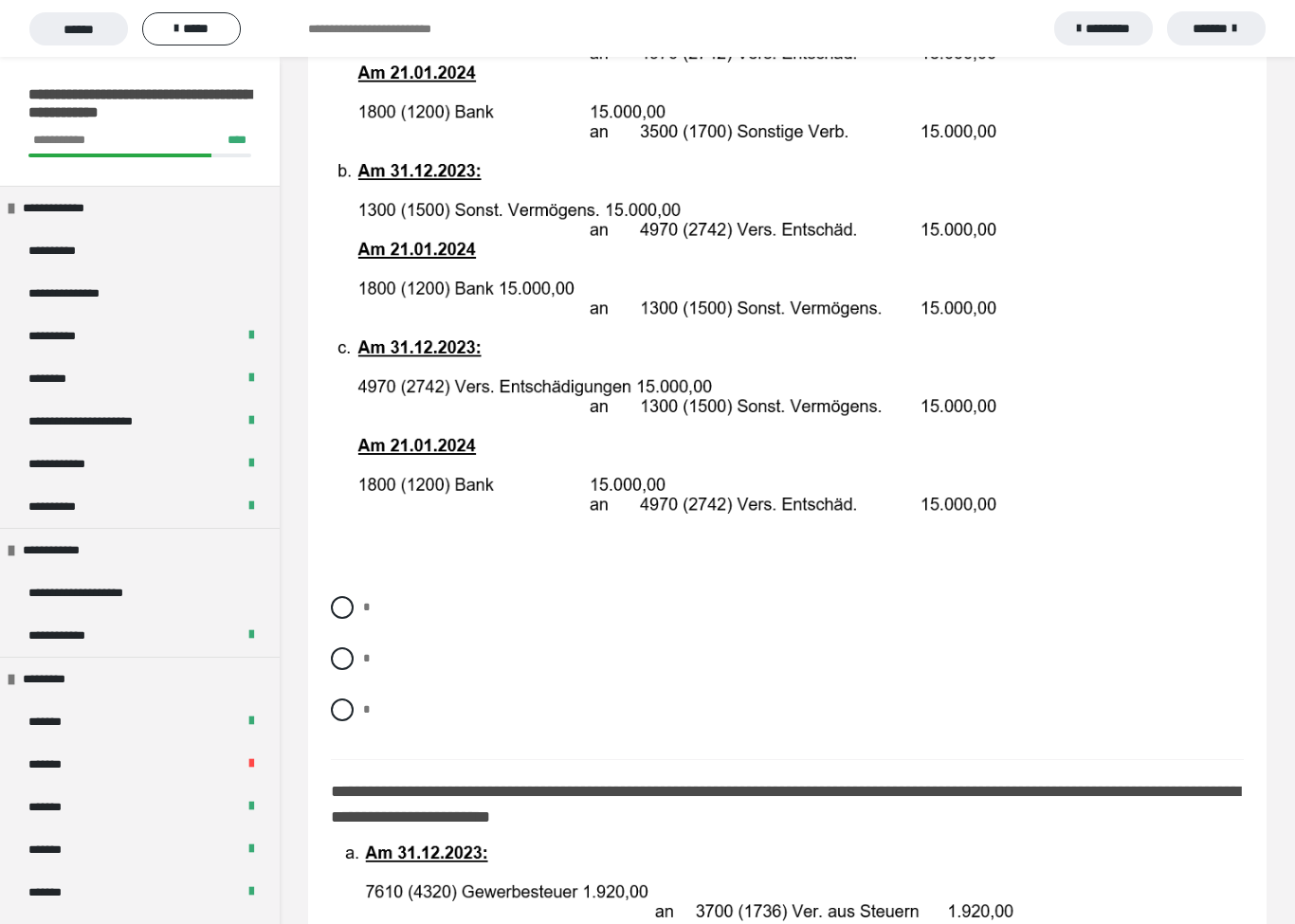 click at bounding box center [342, 659] 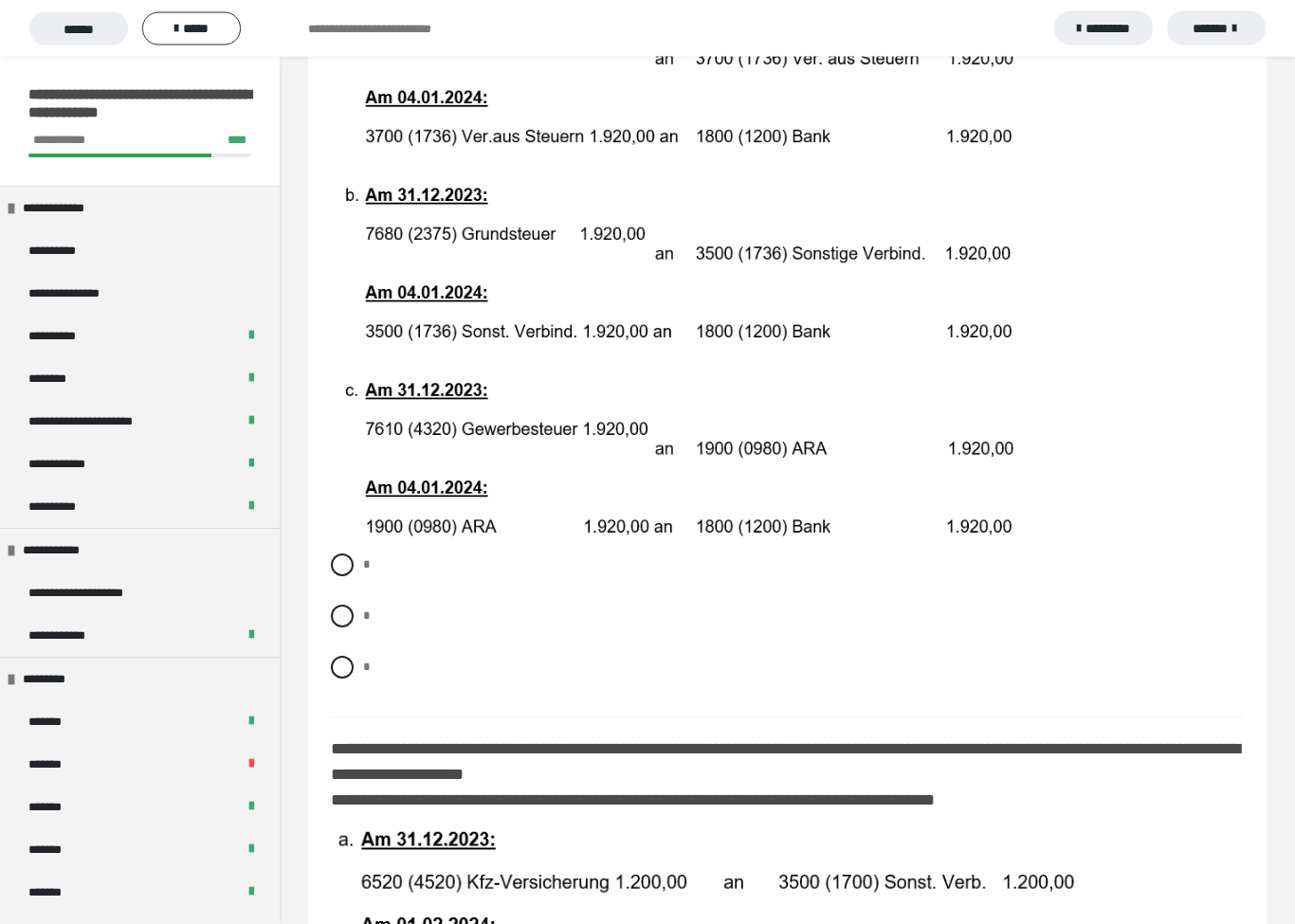 scroll, scrollTop: 2824, scrollLeft: 0, axis: vertical 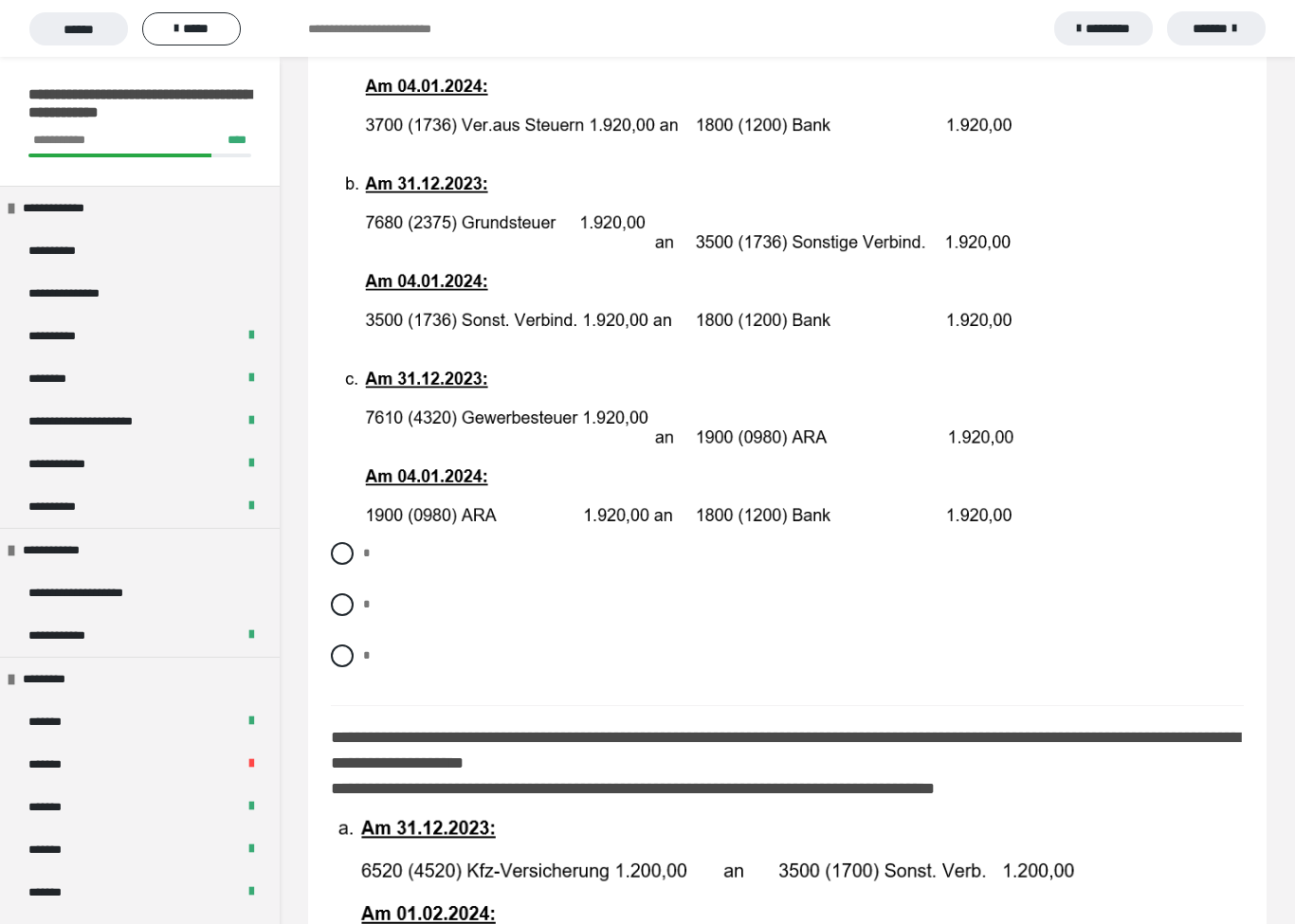 click on "*" at bounding box center [787, 605] 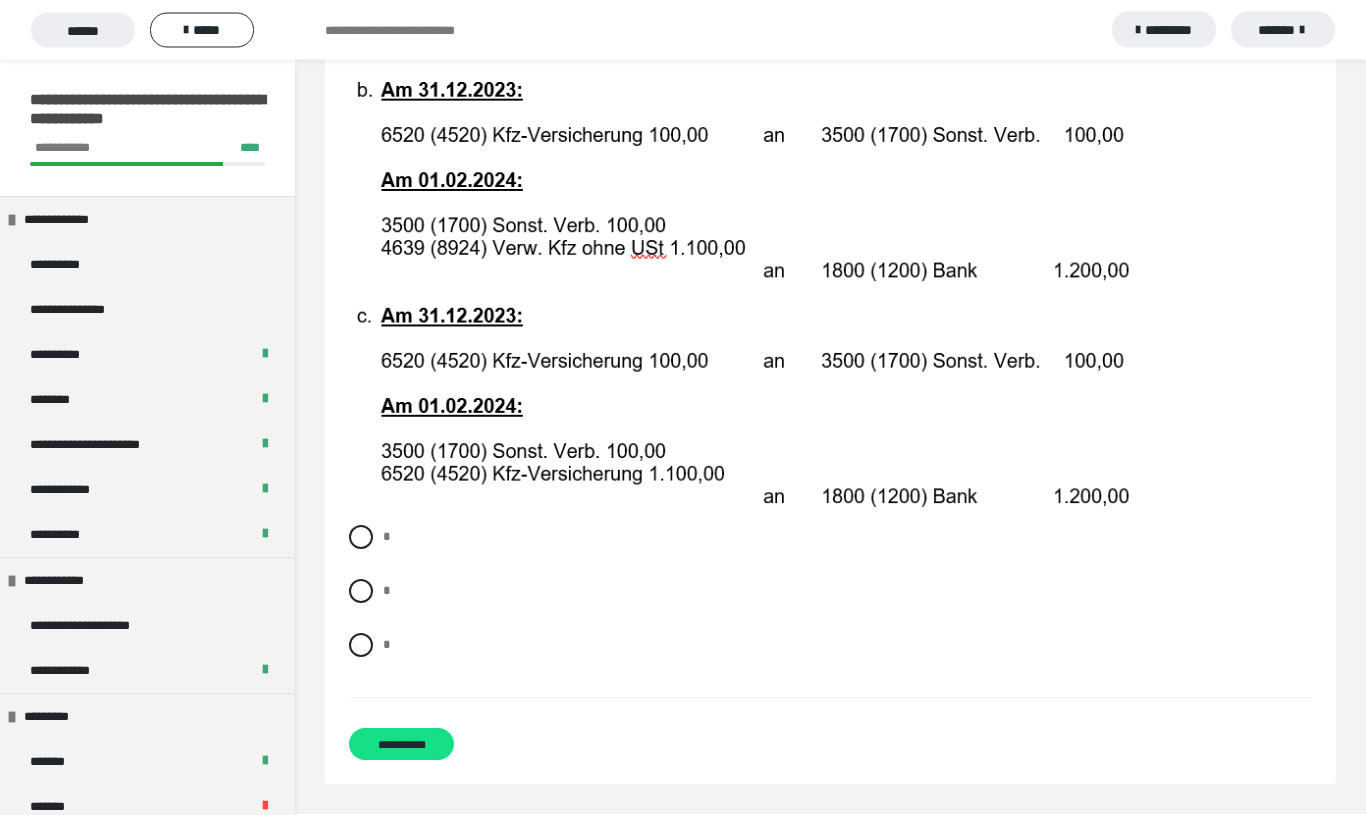 scroll, scrollTop: 3993, scrollLeft: 0, axis: vertical 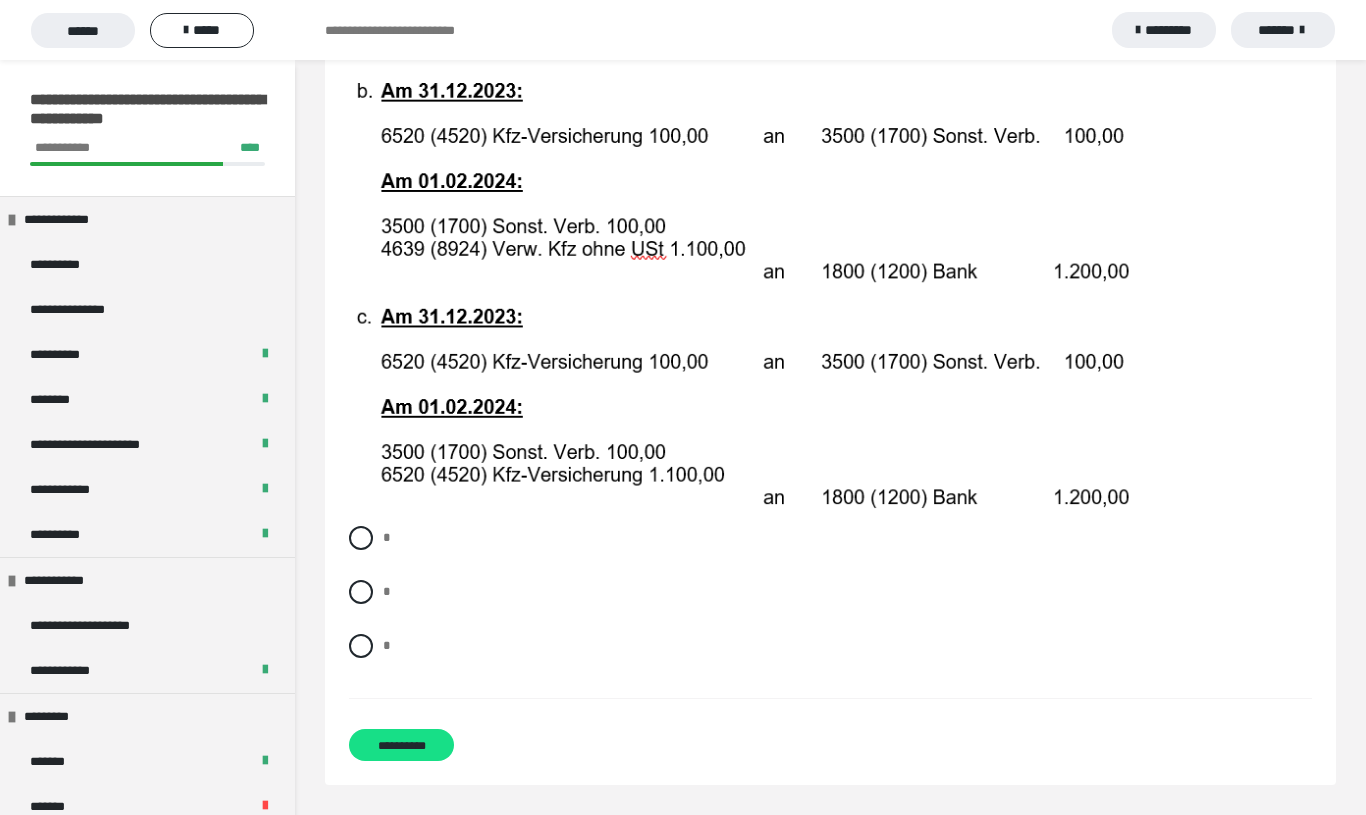 click at bounding box center (361, 592) 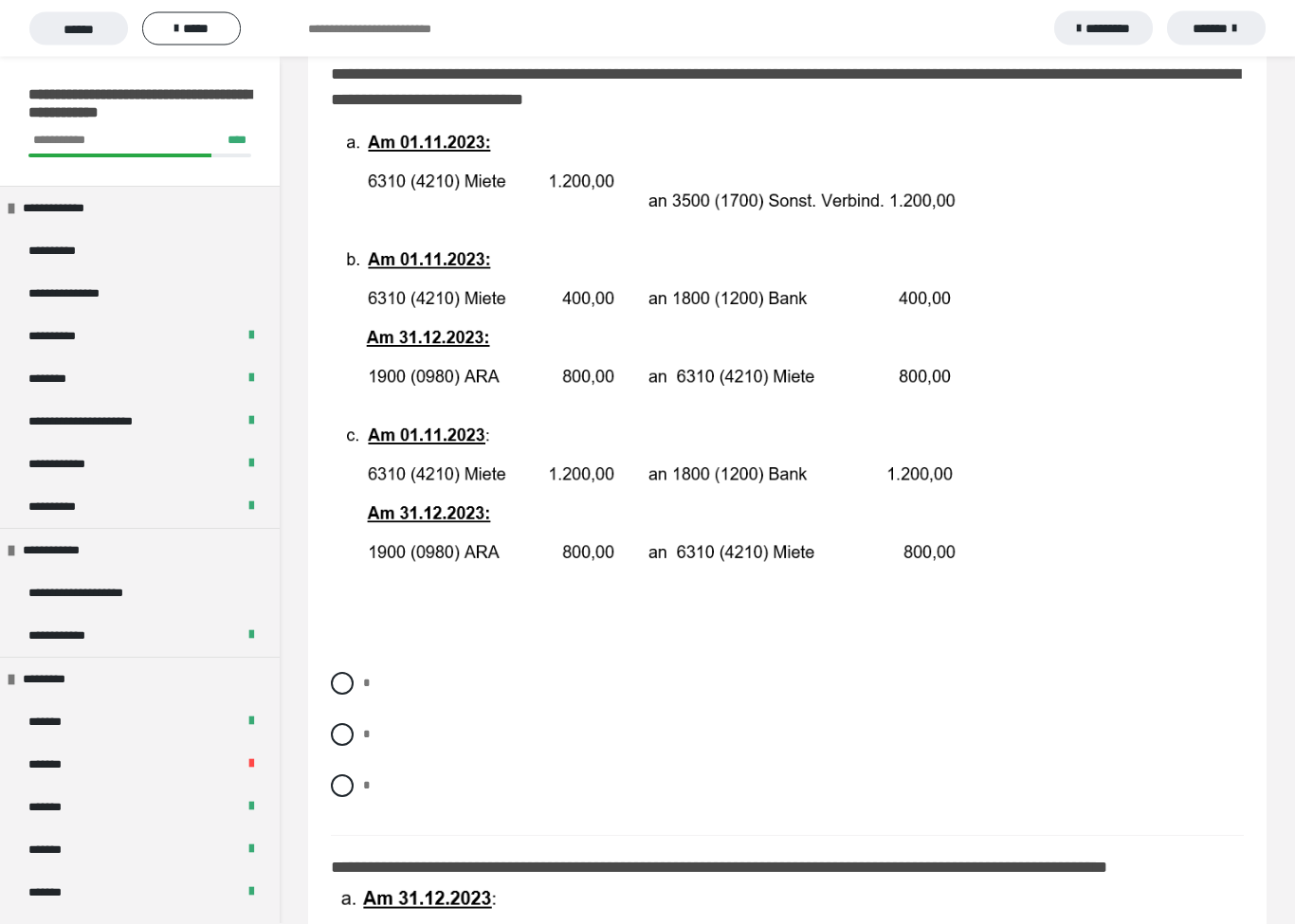 scroll, scrollTop: 296, scrollLeft: 0, axis: vertical 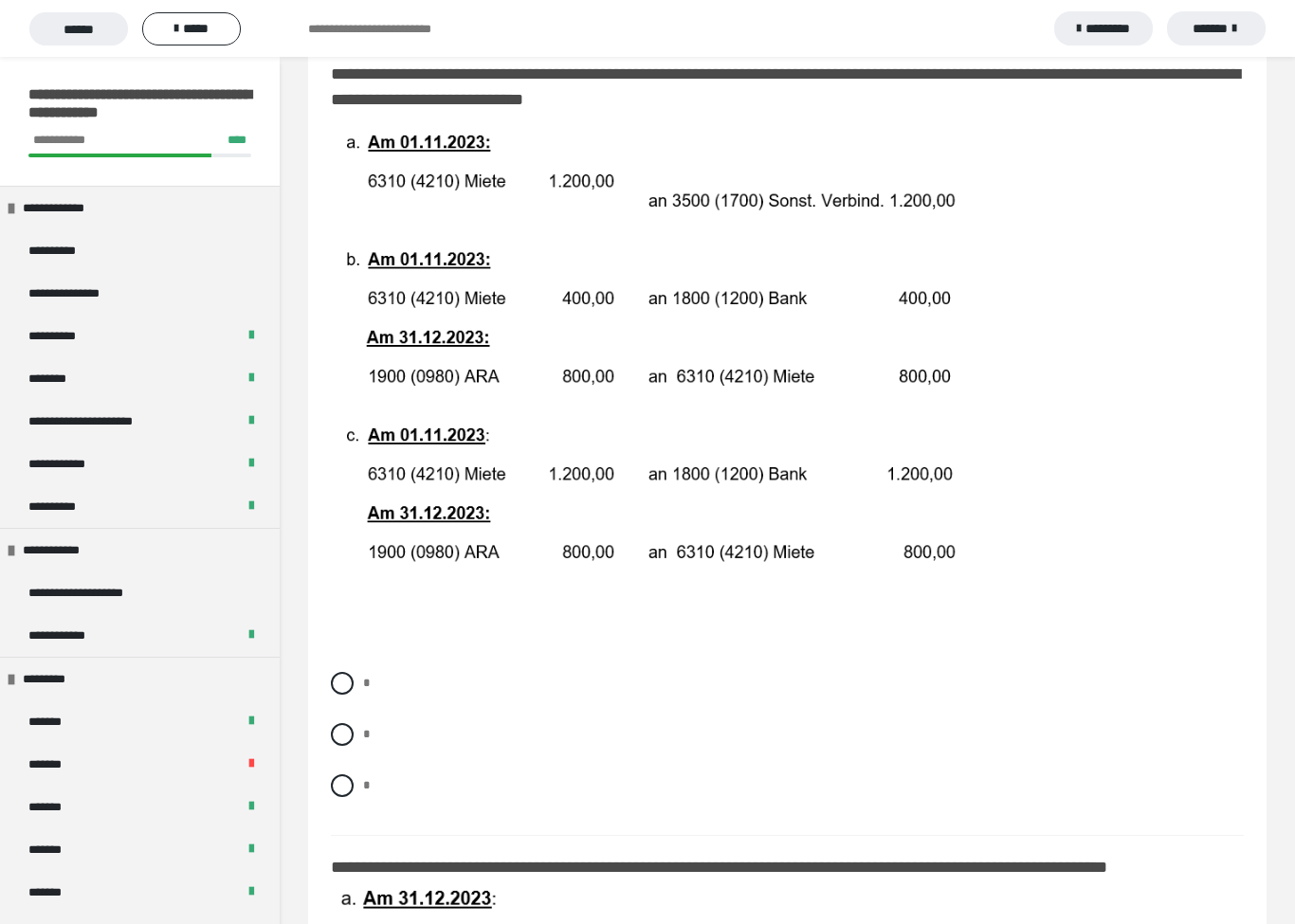click at bounding box center (342, 786) 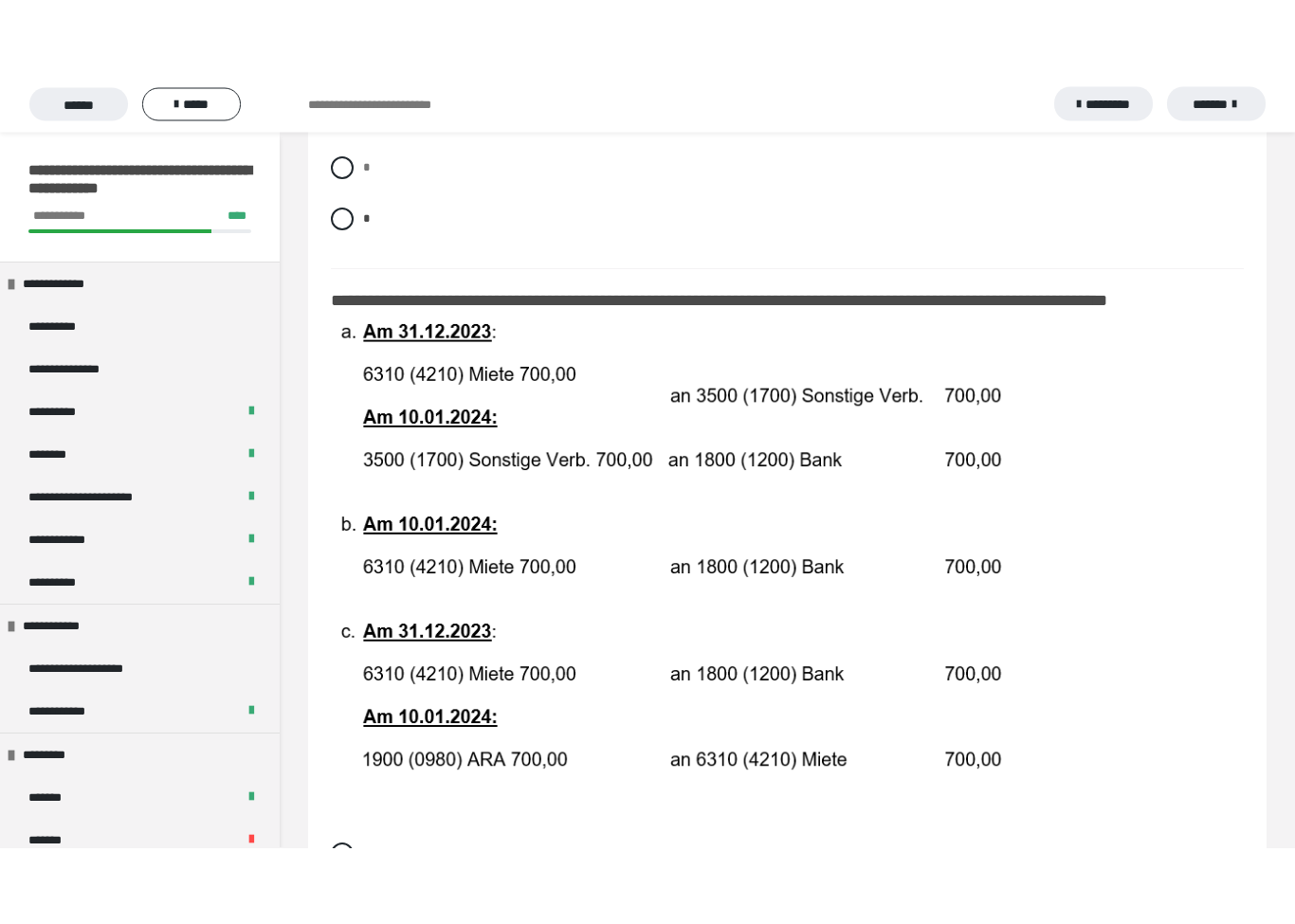 scroll, scrollTop: 938, scrollLeft: 0, axis: vertical 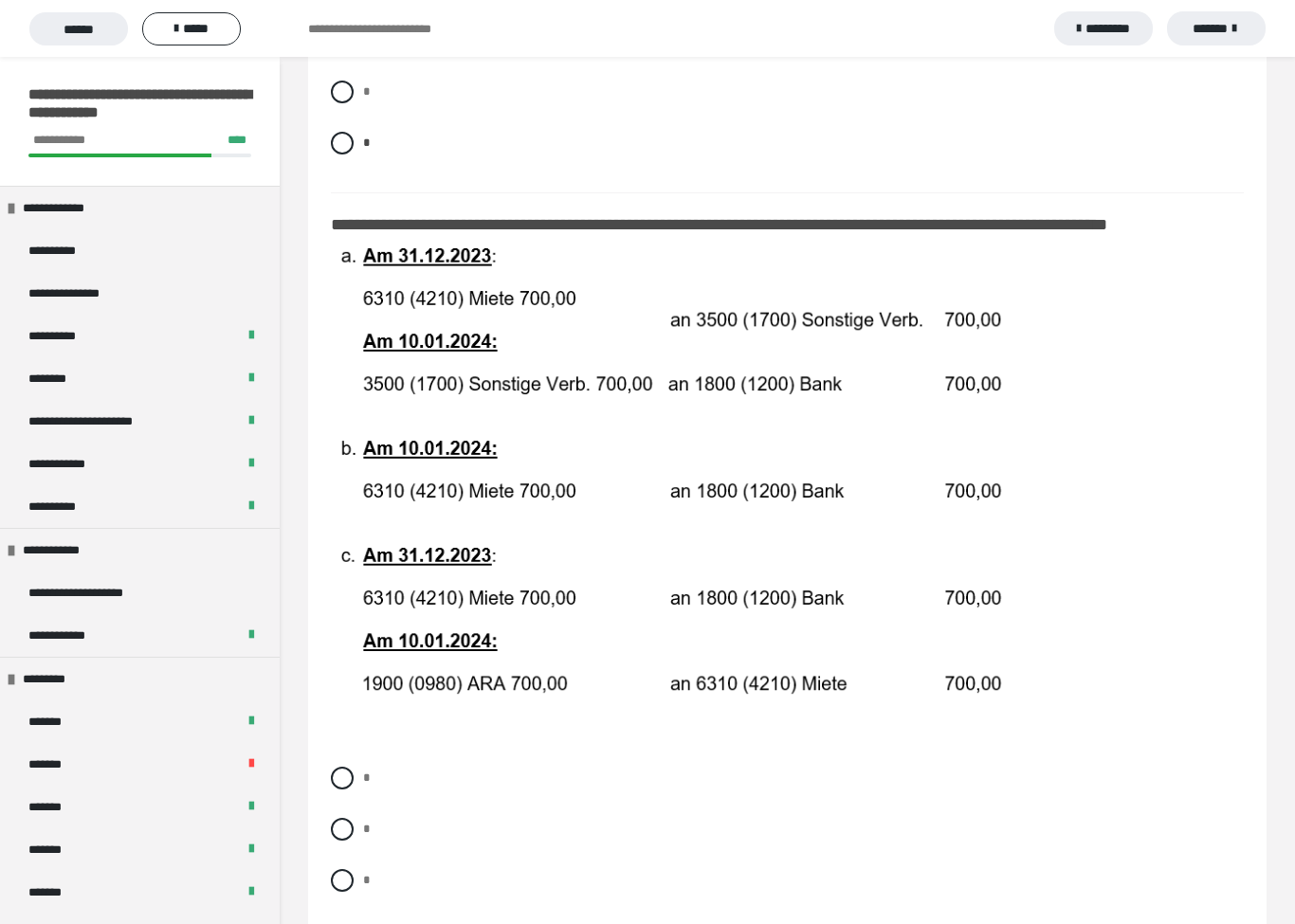 click on "*" at bounding box center [787, 778] 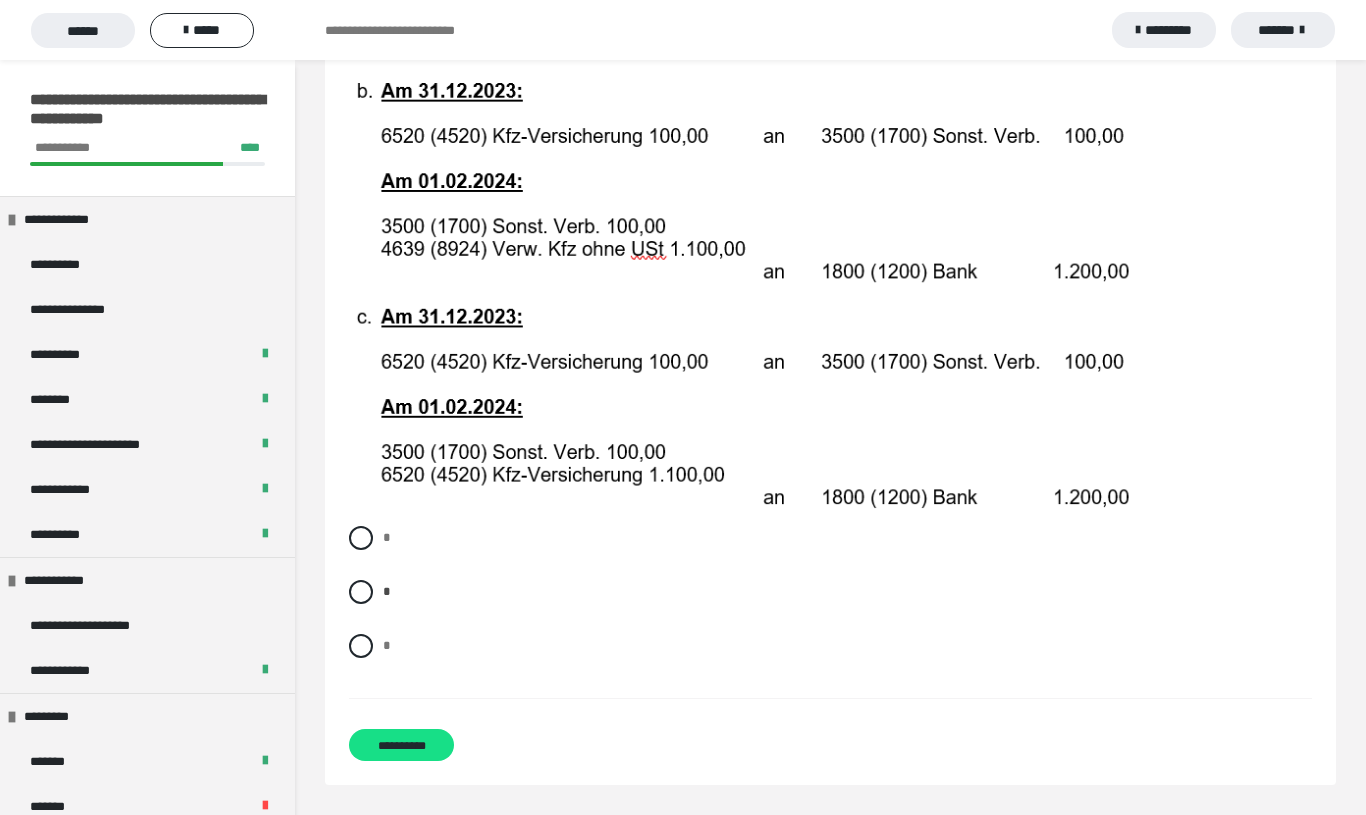 scroll, scrollTop: 3993, scrollLeft: 0, axis: vertical 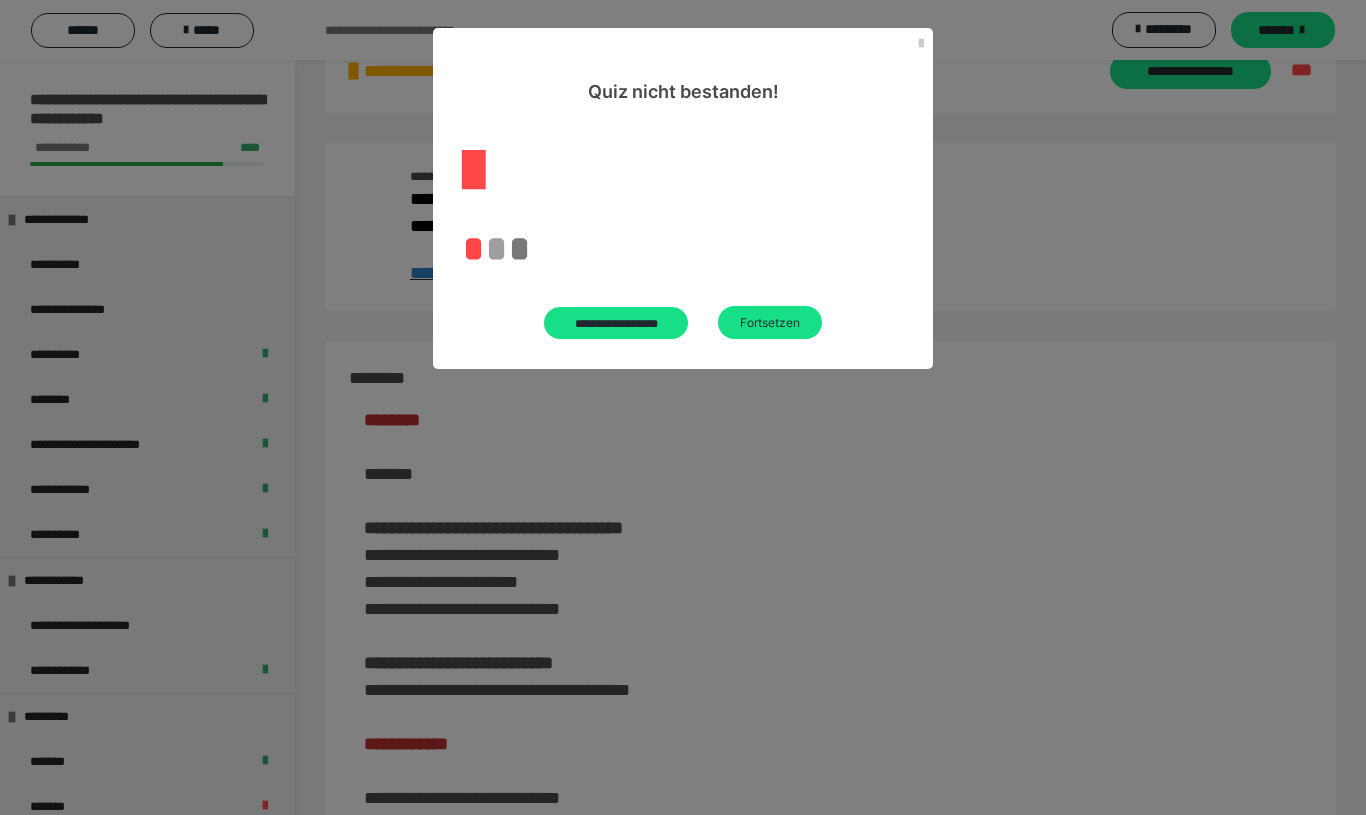 click on "**********" at bounding box center (616, 323) 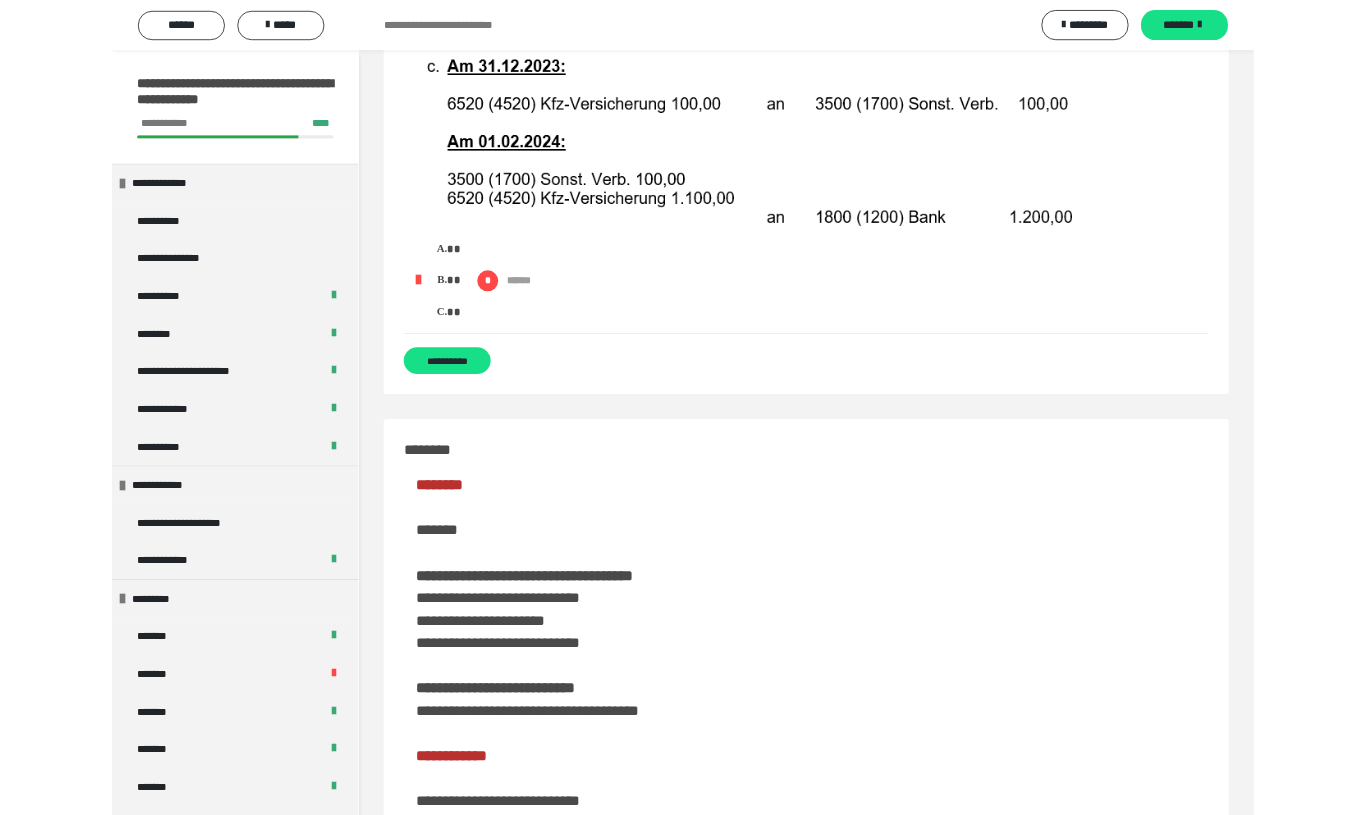 scroll, scrollTop: 3697, scrollLeft: 0, axis: vertical 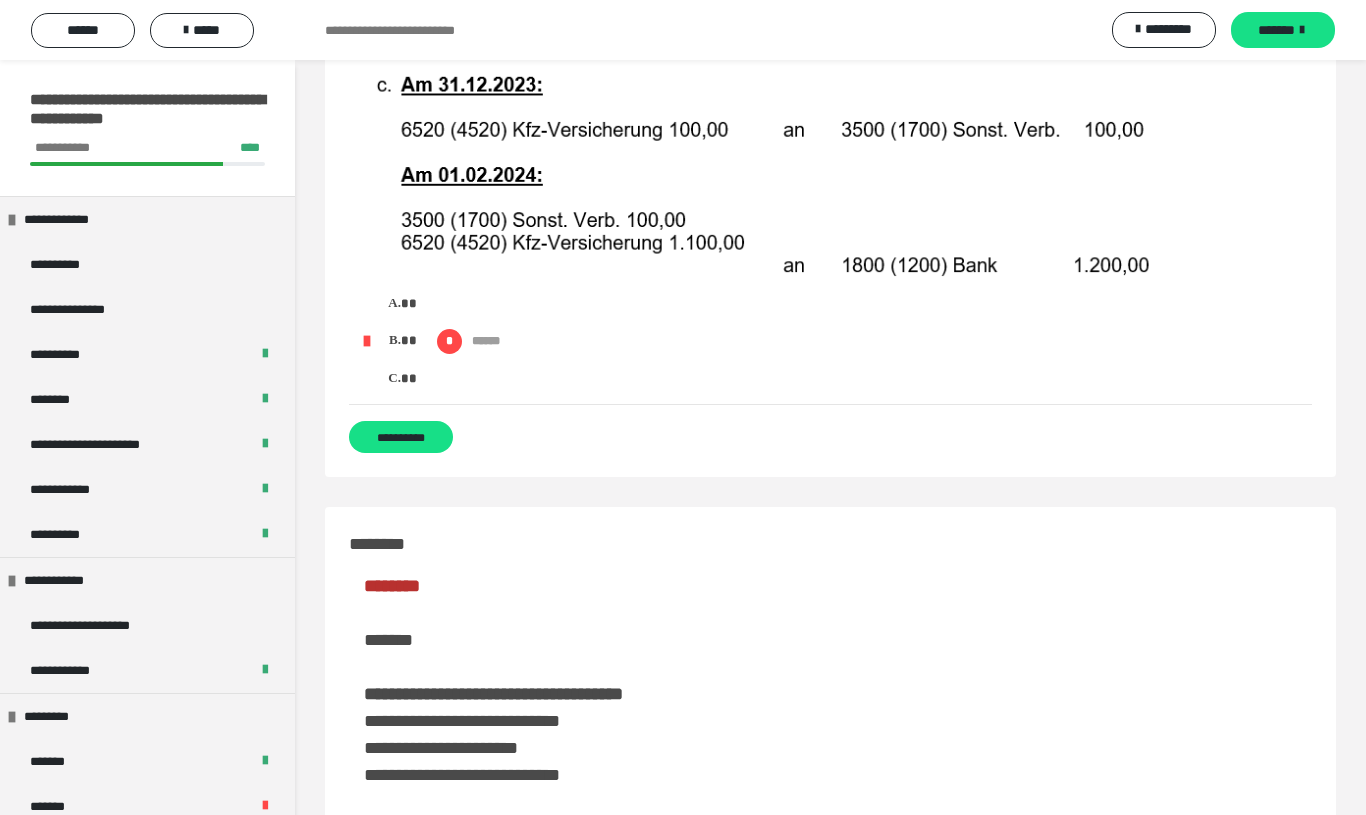 click on "**********" at bounding box center (401, 437) 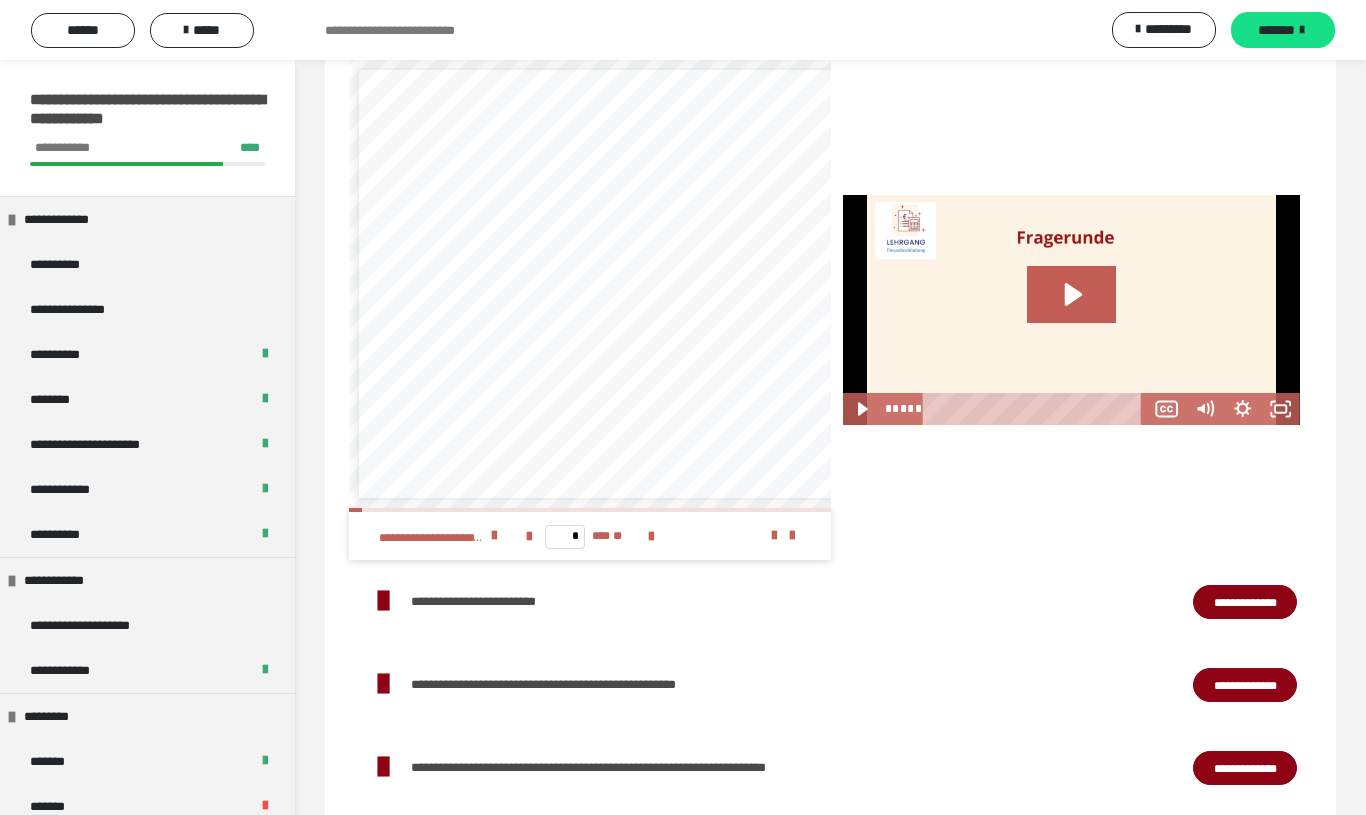 click on "*******" at bounding box center [1276, 30] 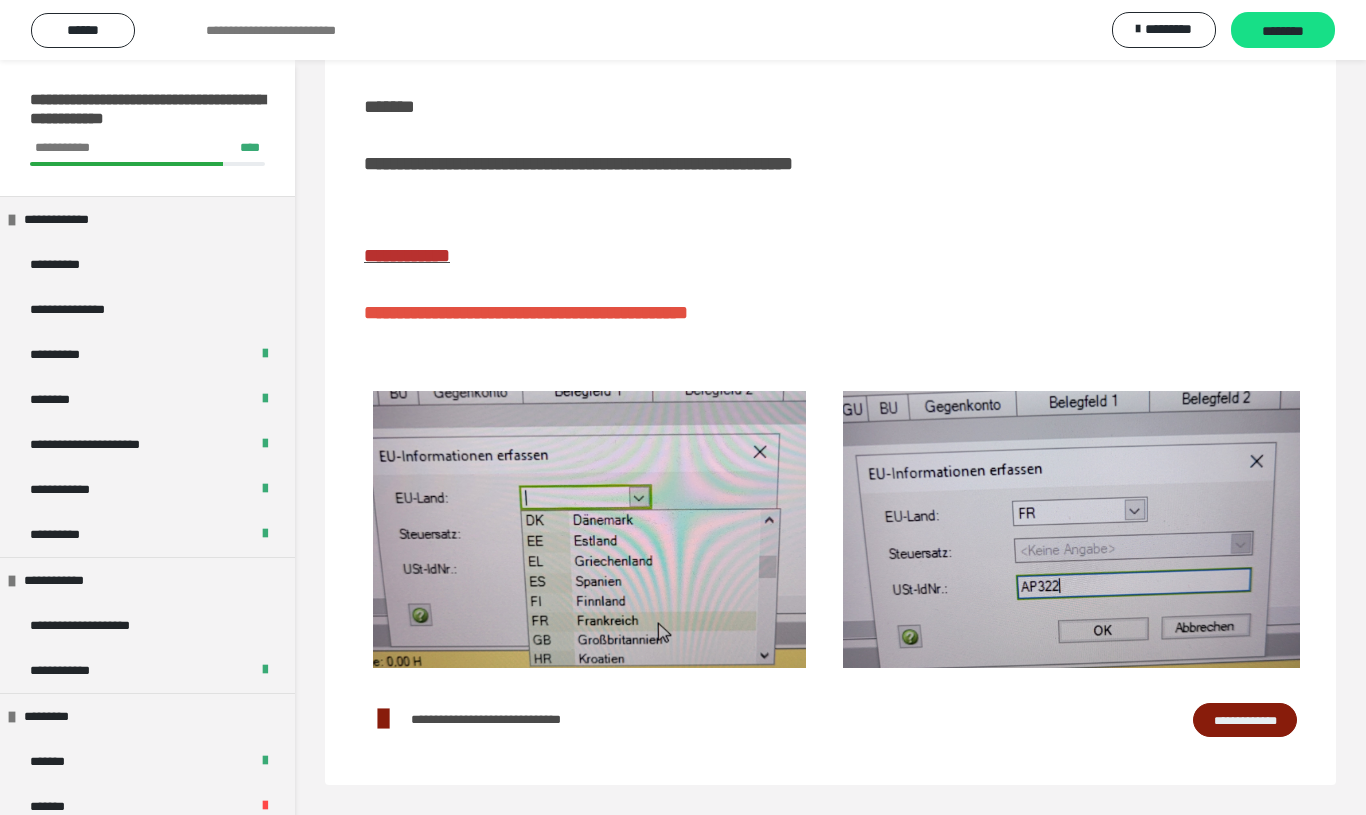 scroll, scrollTop: 87, scrollLeft: 0, axis: vertical 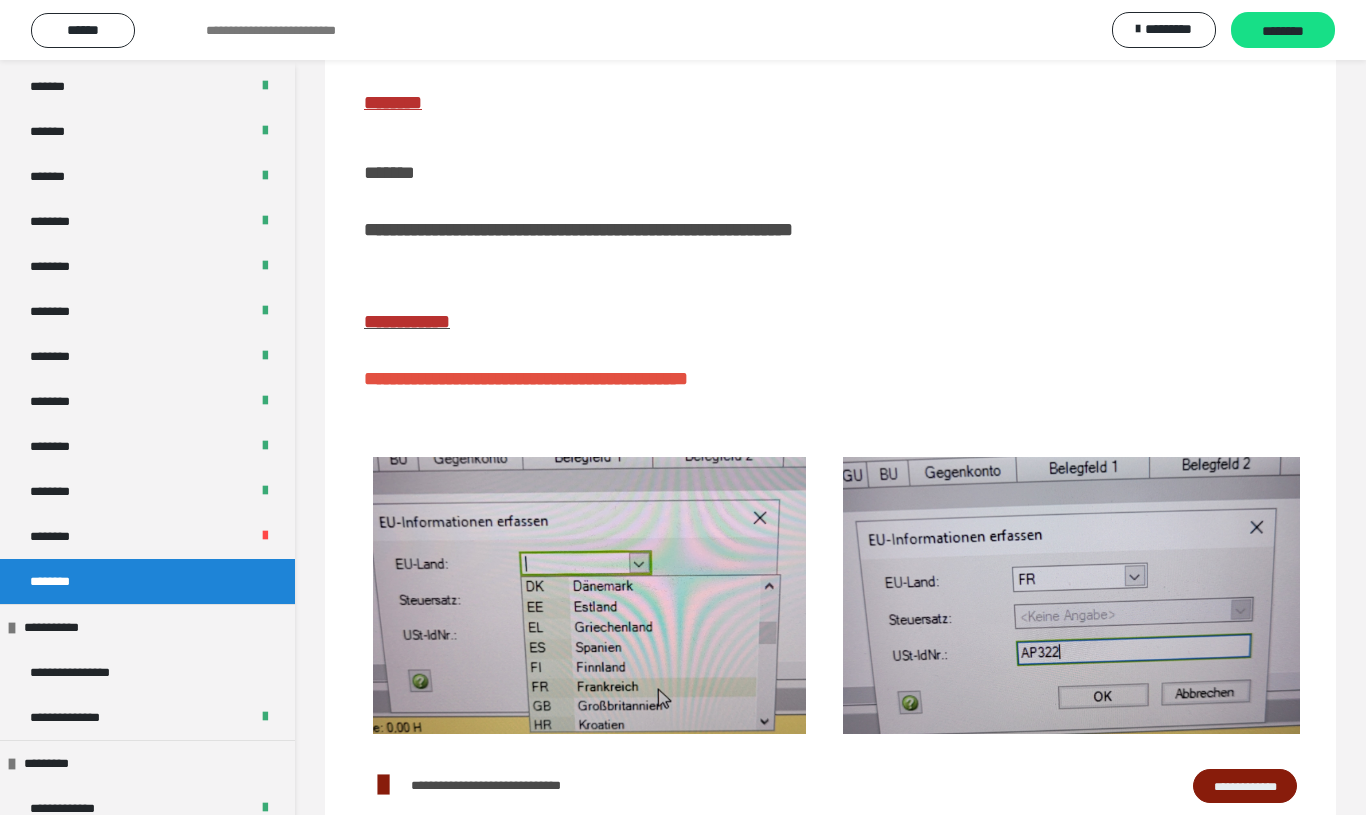 click on "********" at bounding box center (147, 536) 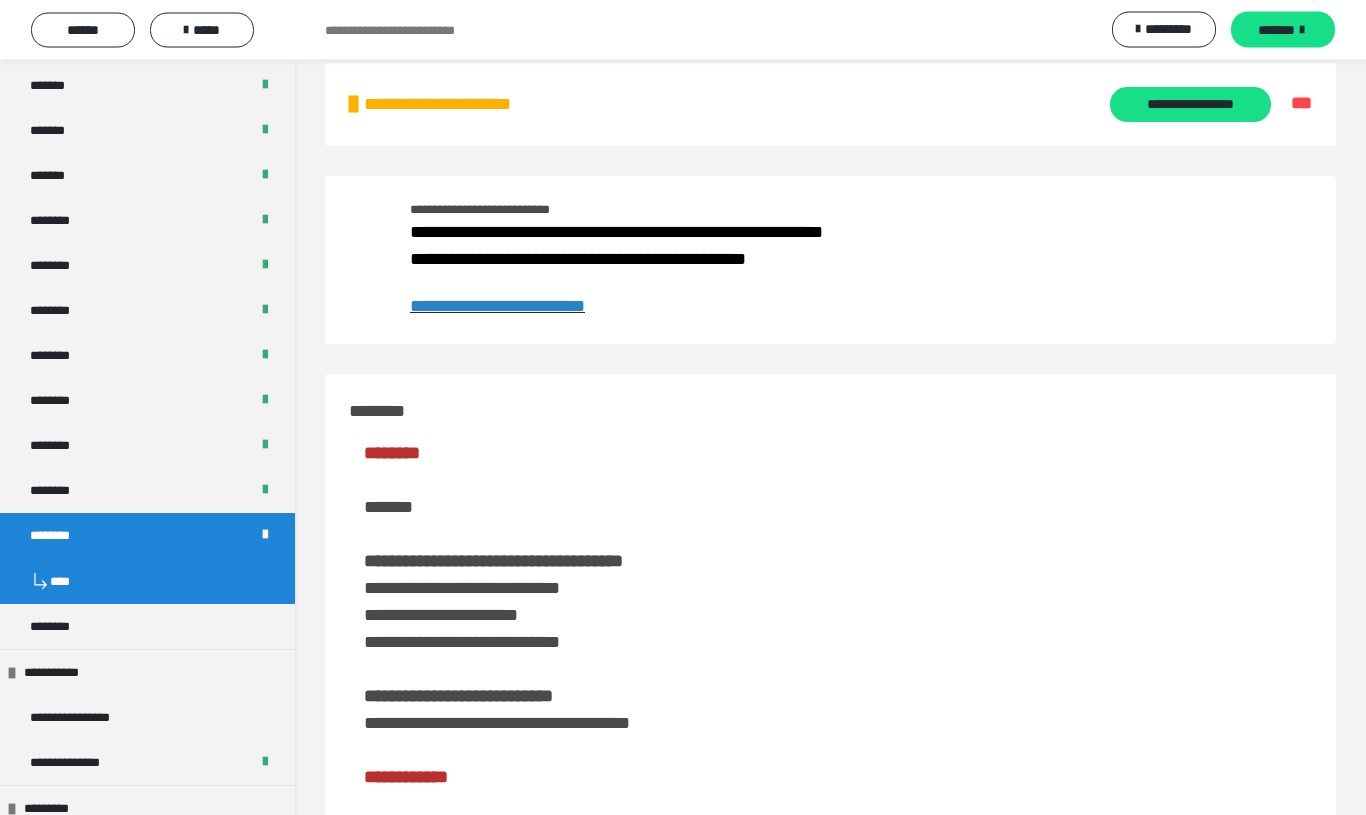 click on "**********" at bounding box center (497, 307) 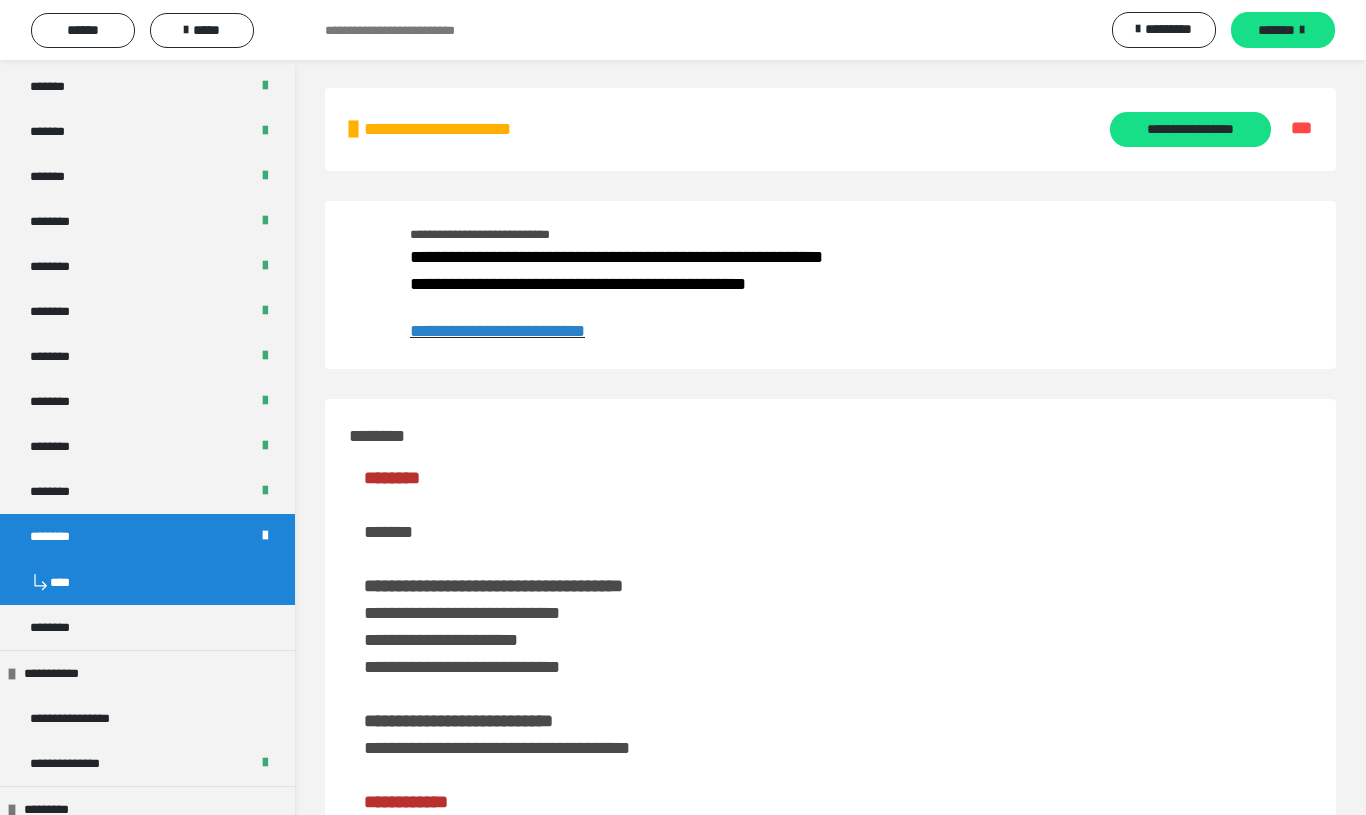 scroll, scrollTop: 0, scrollLeft: 0, axis: both 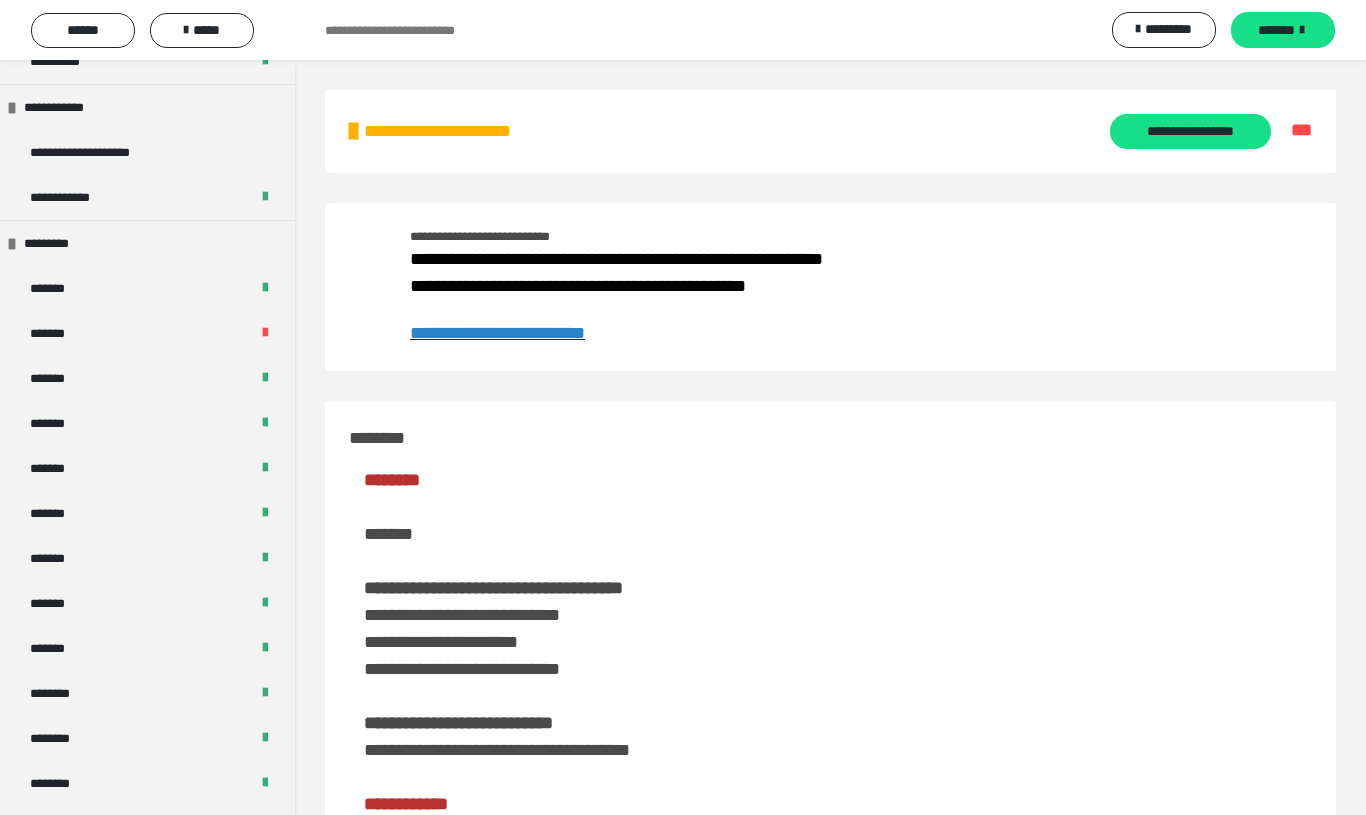 click on "*******" at bounding box center (147, 333) 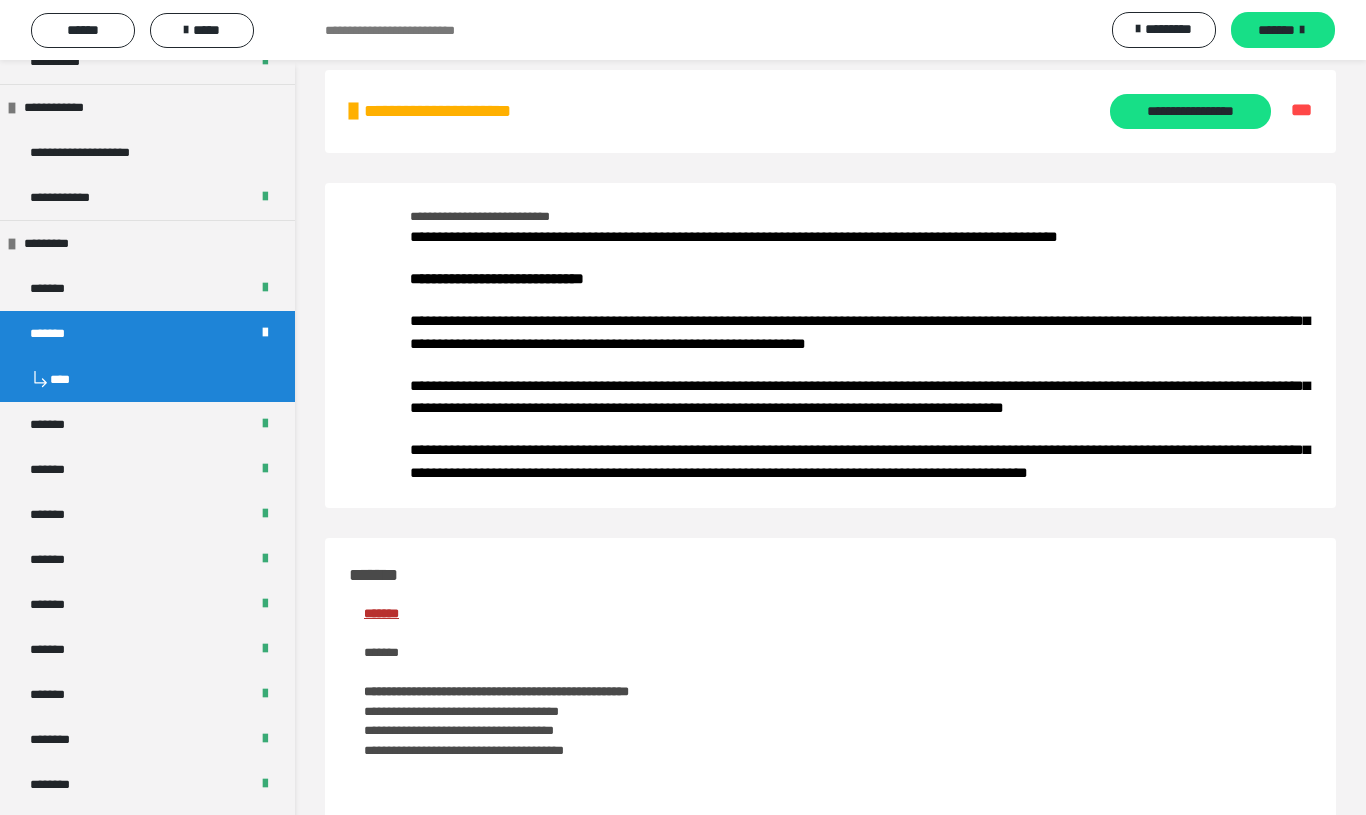 scroll, scrollTop: 0, scrollLeft: 0, axis: both 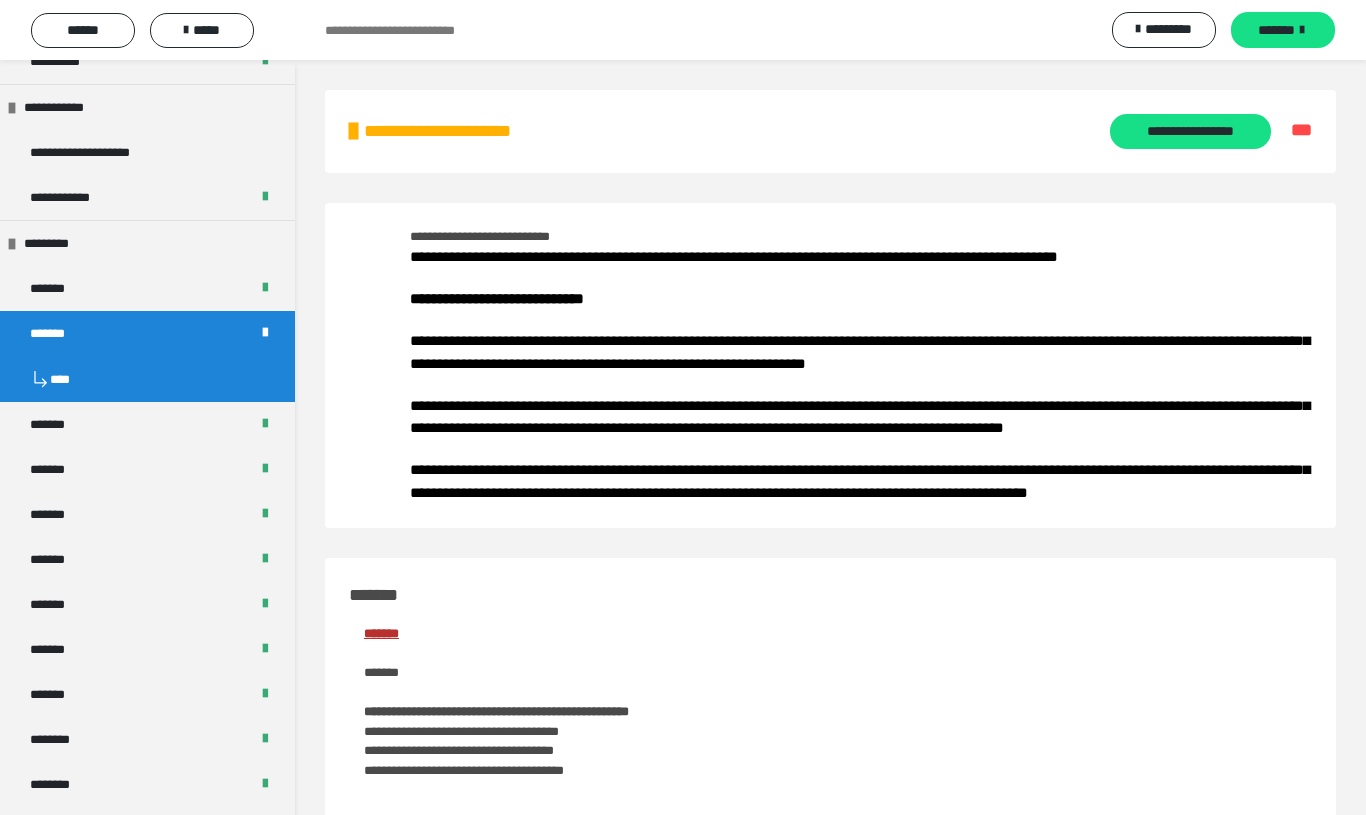 click on "**********" at bounding box center [1190, 131] 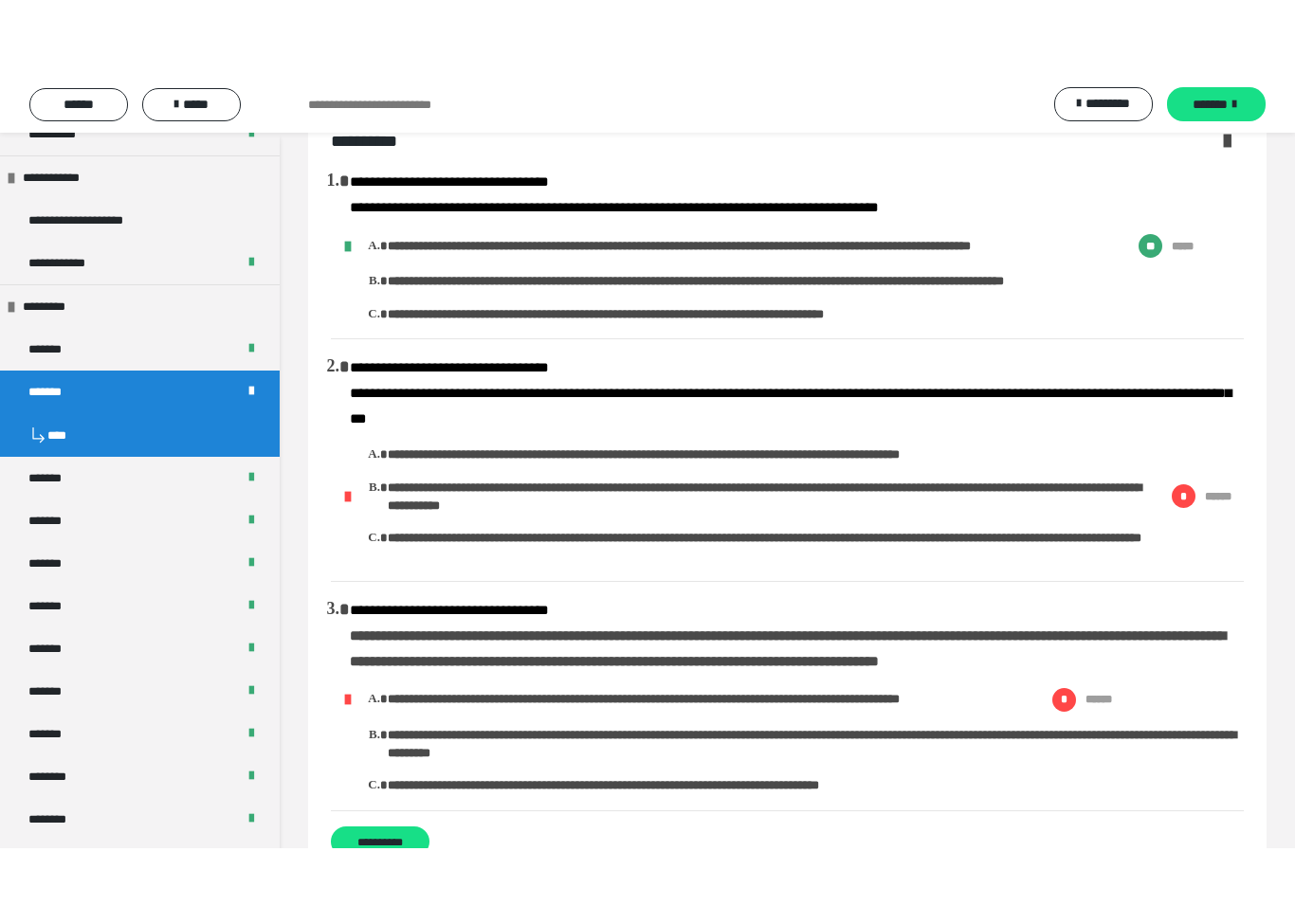 scroll, scrollTop: 0, scrollLeft: 0, axis: both 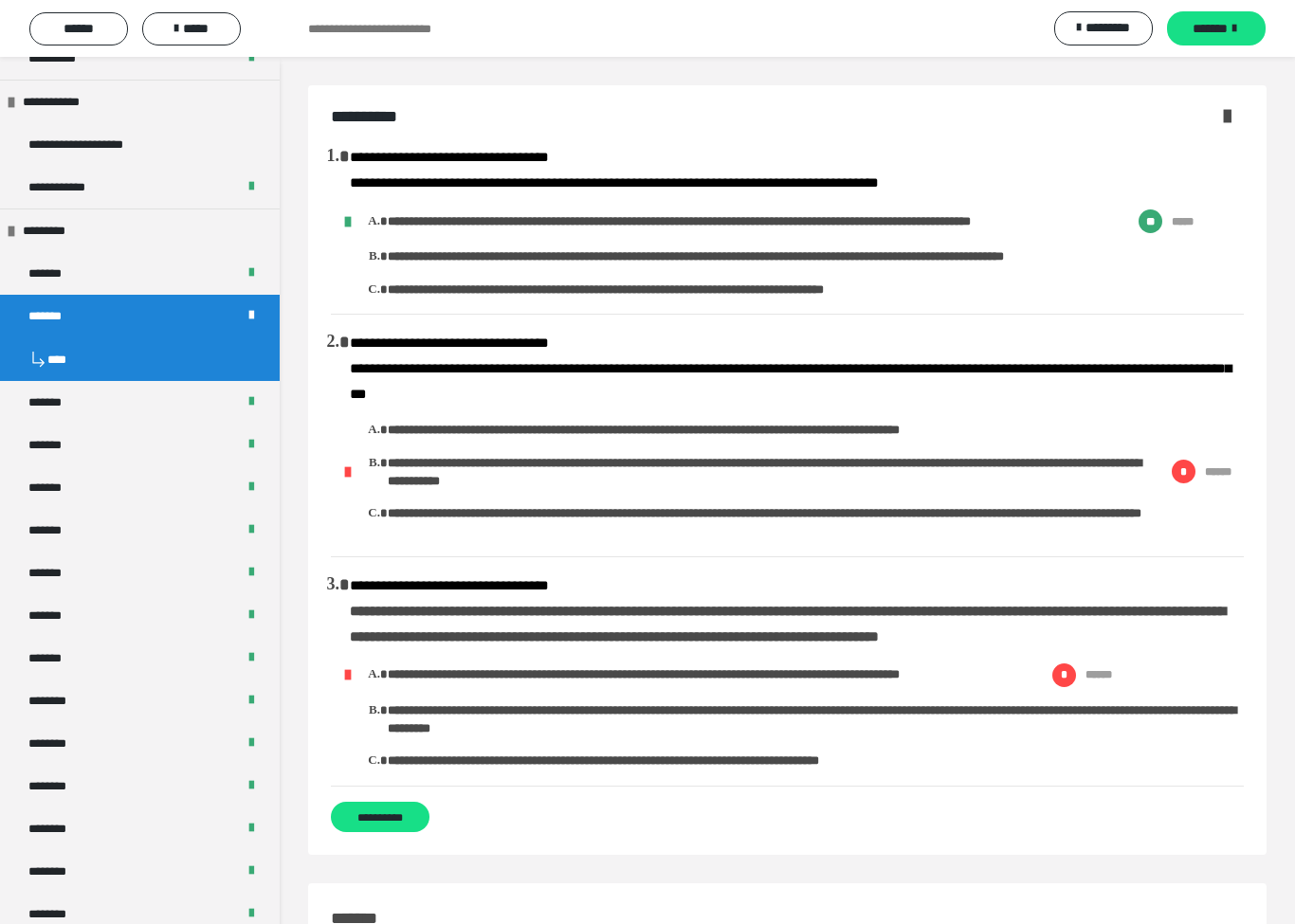 click on "**********" at bounding box center [380, 817] 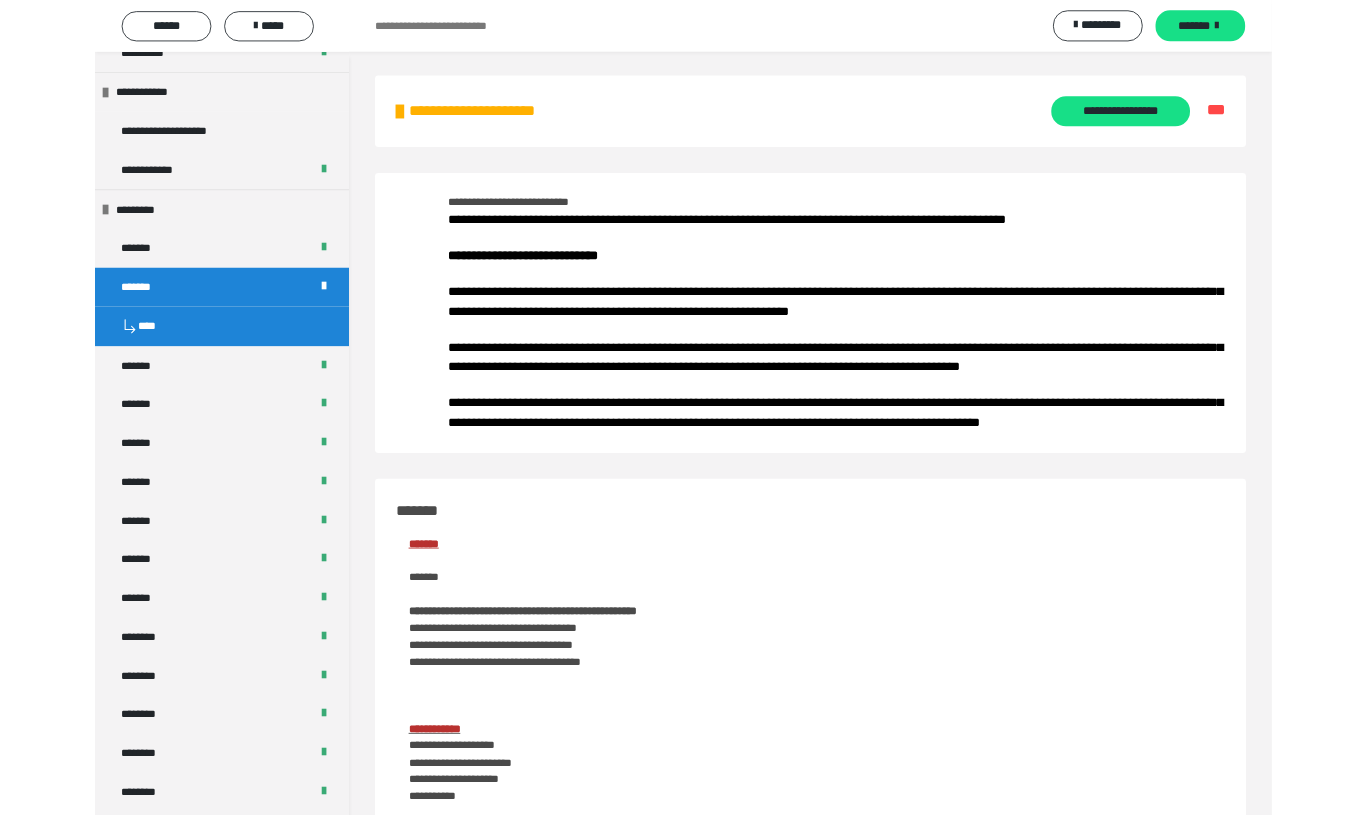 scroll, scrollTop: 0, scrollLeft: 0, axis: both 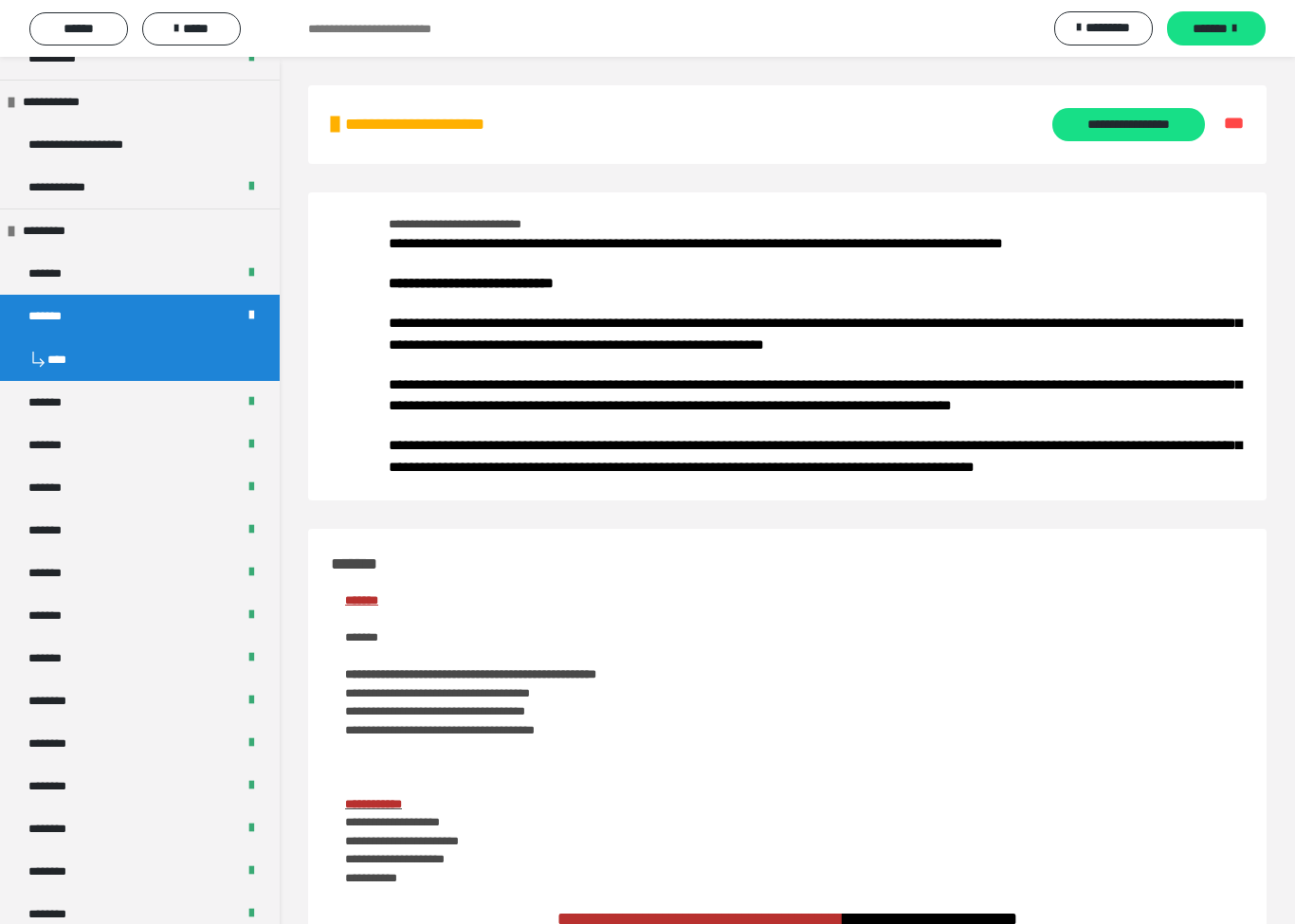 click on "**********" at bounding box center (1128, 124) 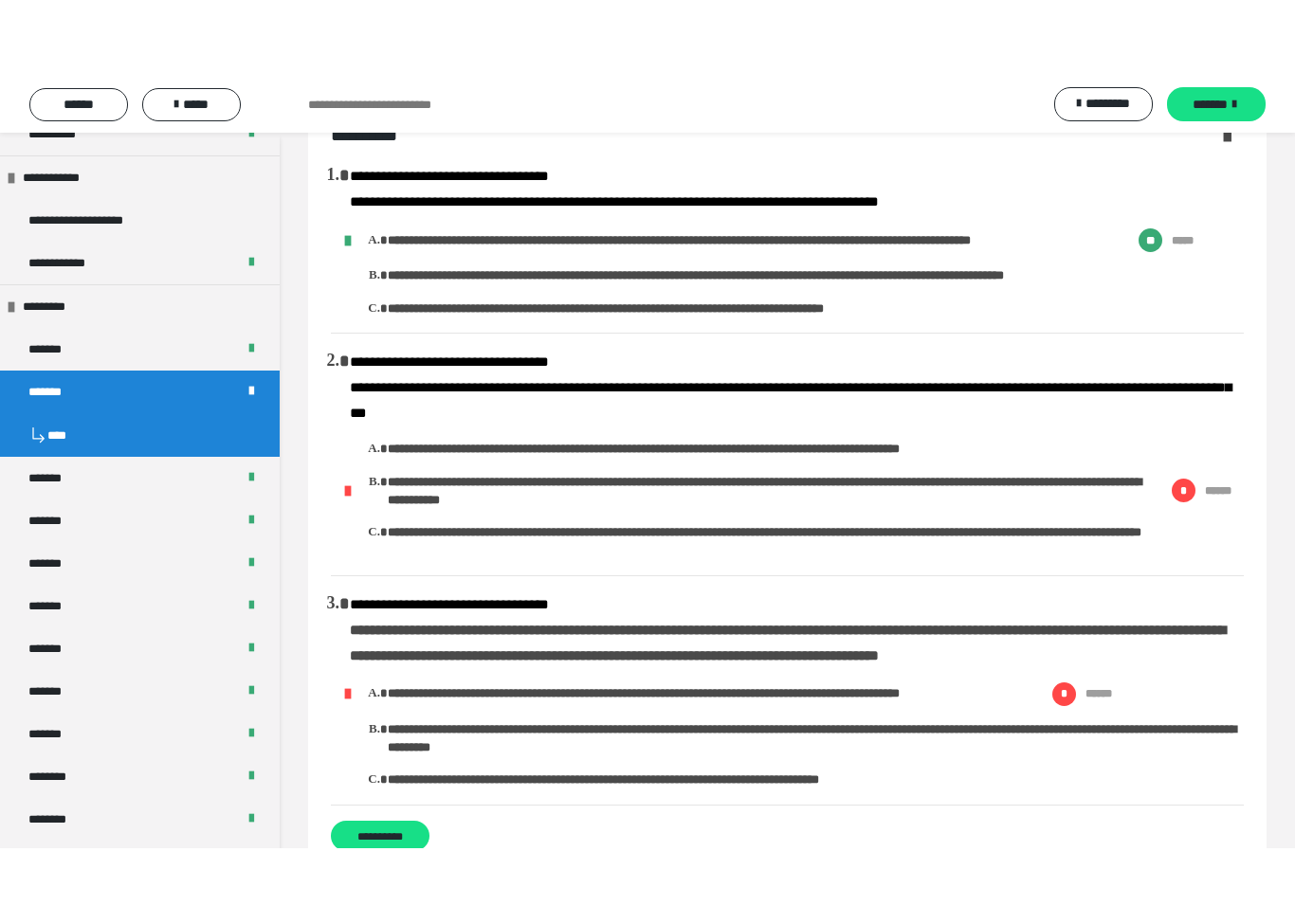 scroll, scrollTop: 62, scrollLeft: 0, axis: vertical 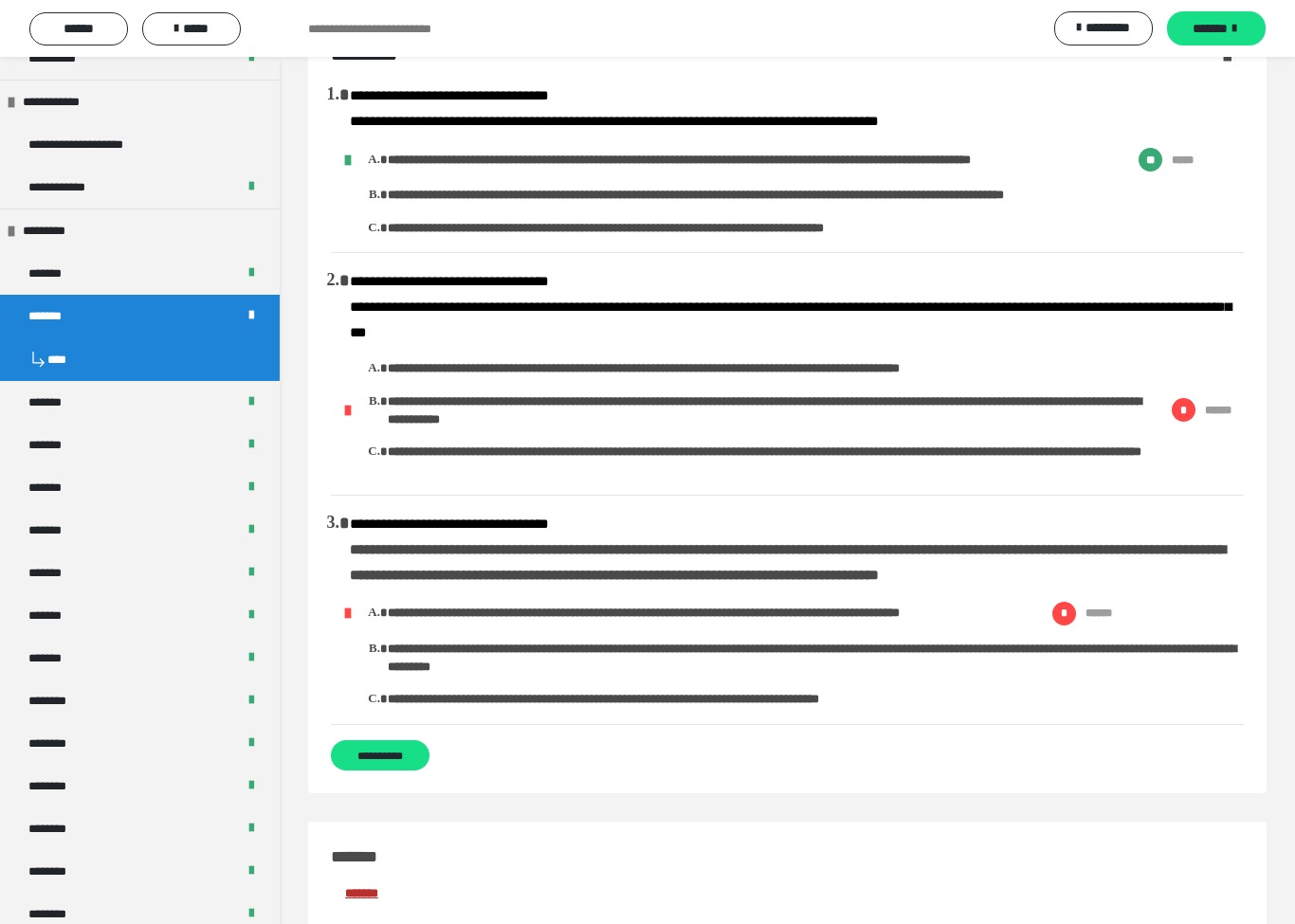 click on "**********" at bounding box center (380, 755) 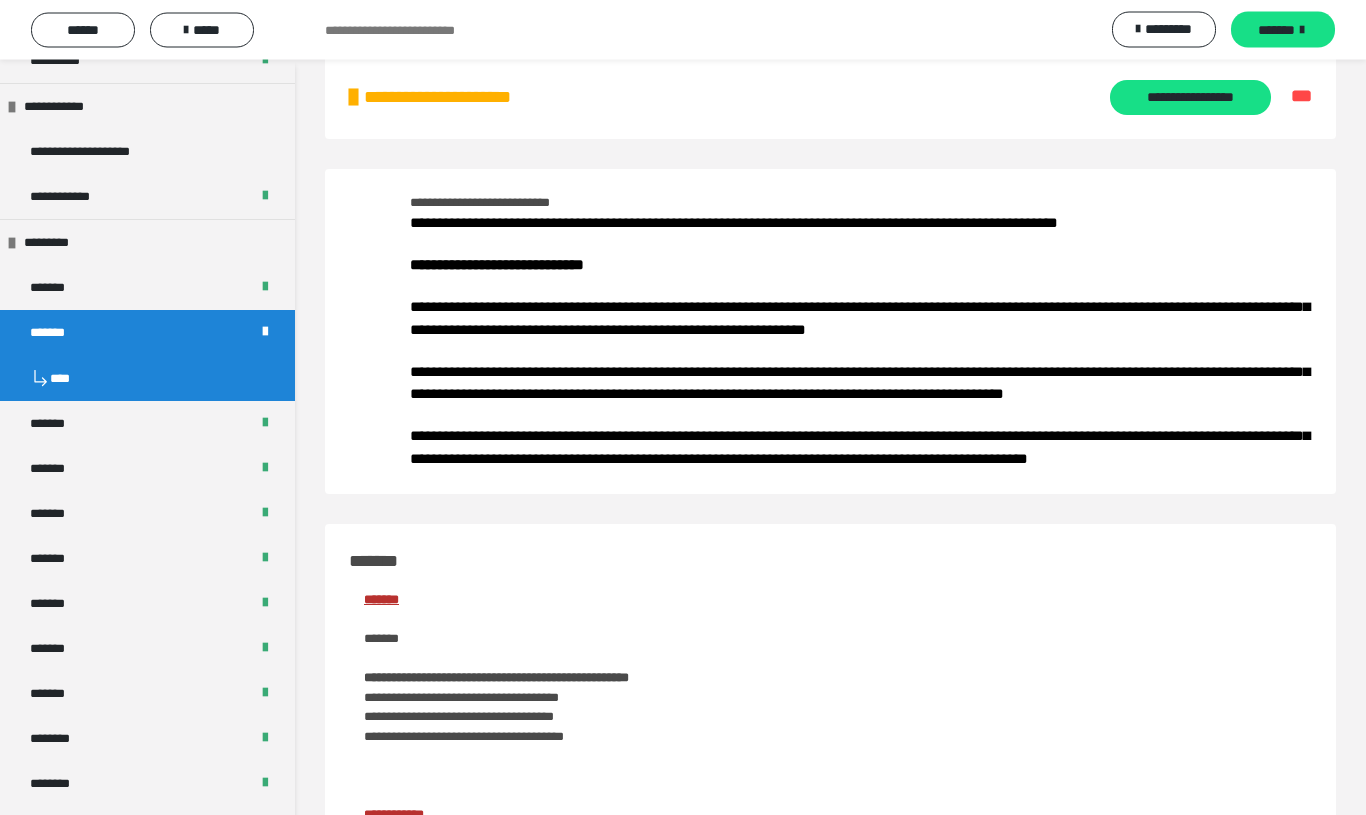 scroll, scrollTop: 0, scrollLeft: 0, axis: both 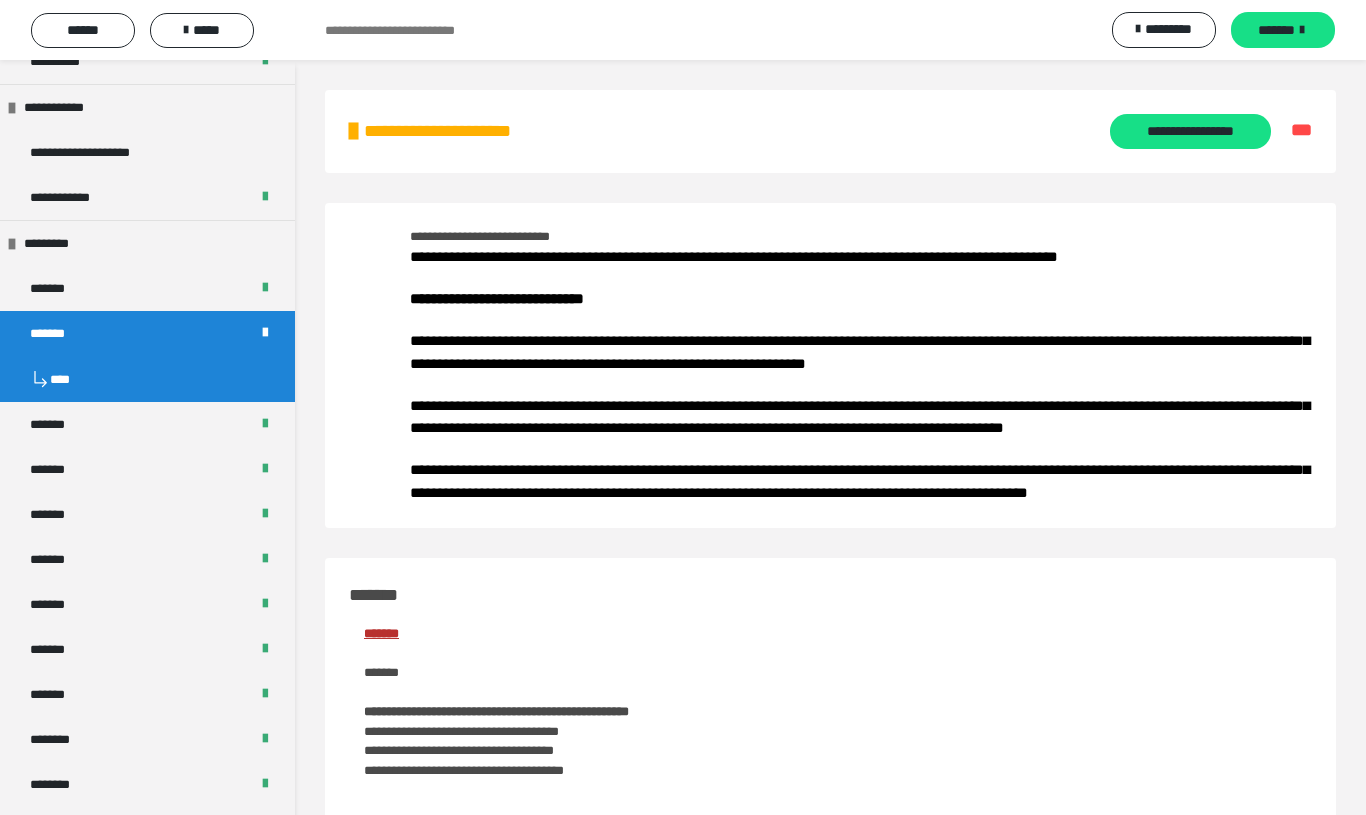 click on "**********" at bounding box center (147, 152) 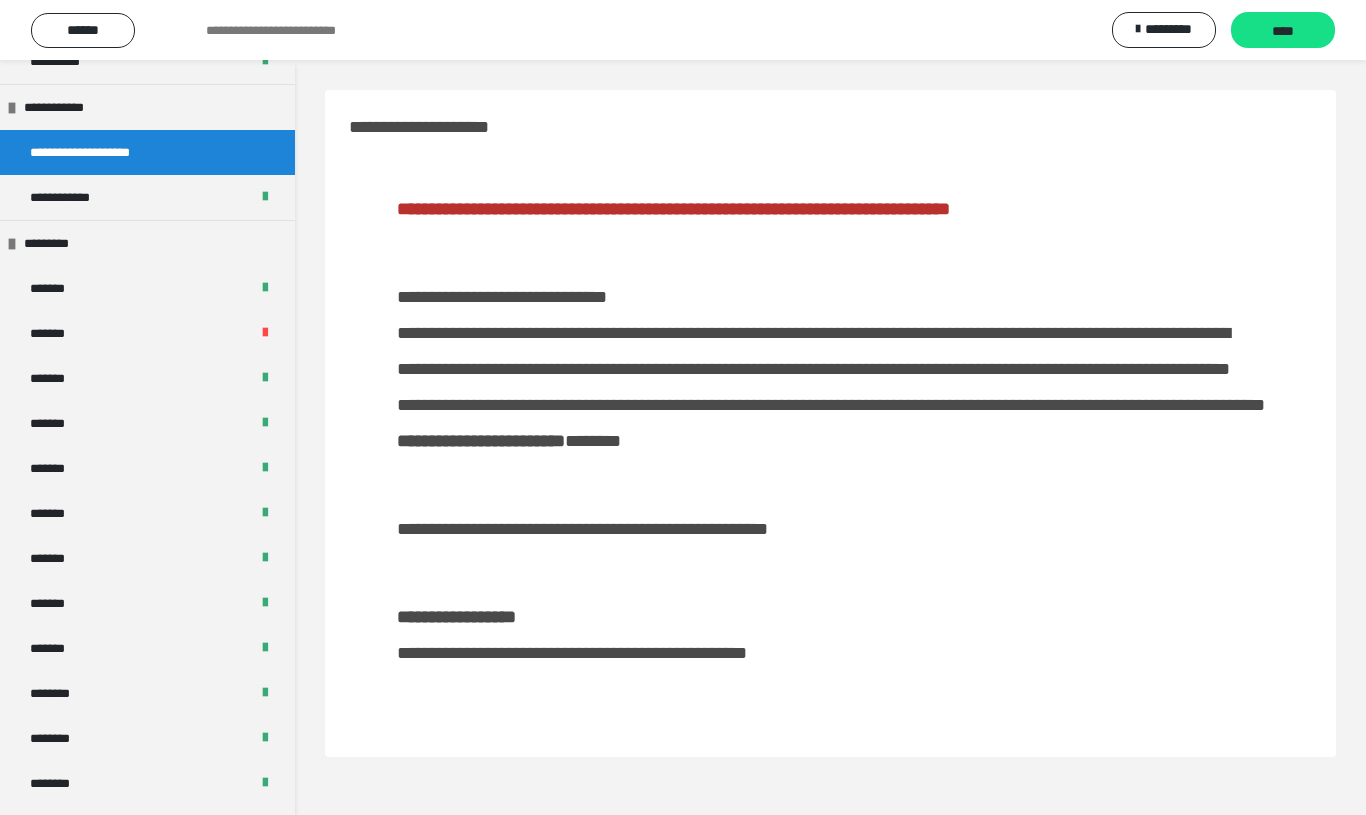 click on "*******" at bounding box center (147, 378) 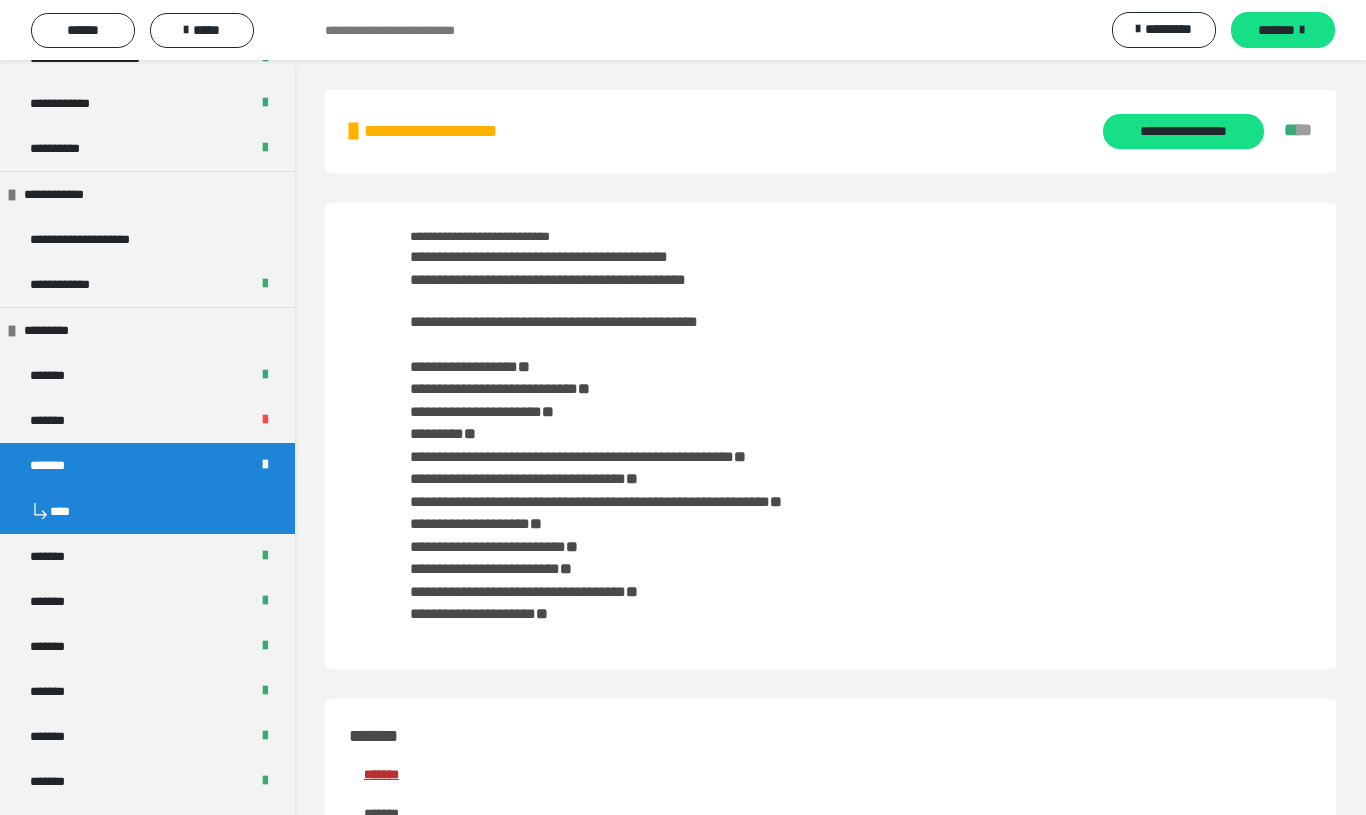 scroll, scrollTop: 389, scrollLeft: 0, axis: vertical 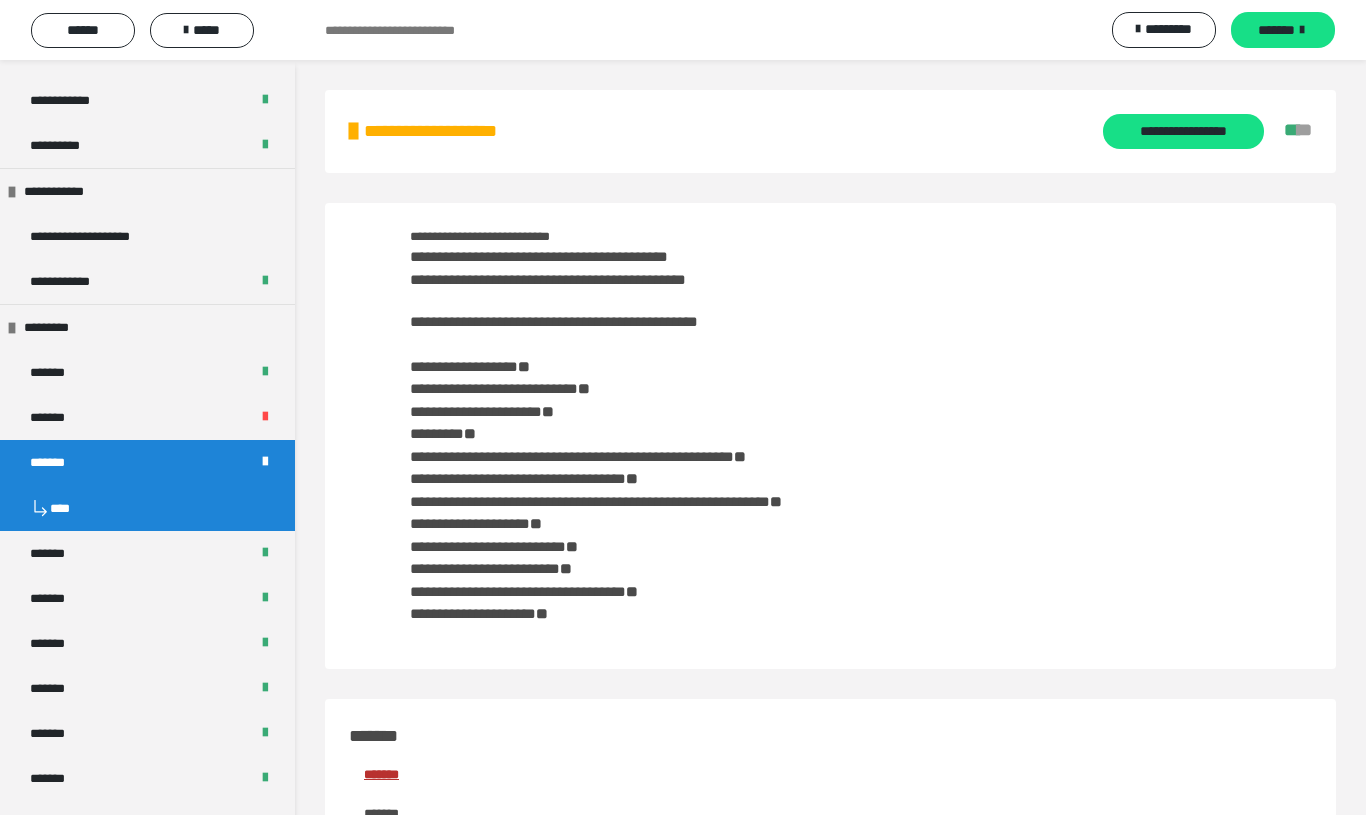 click on "*******" at bounding box center (147, 417) 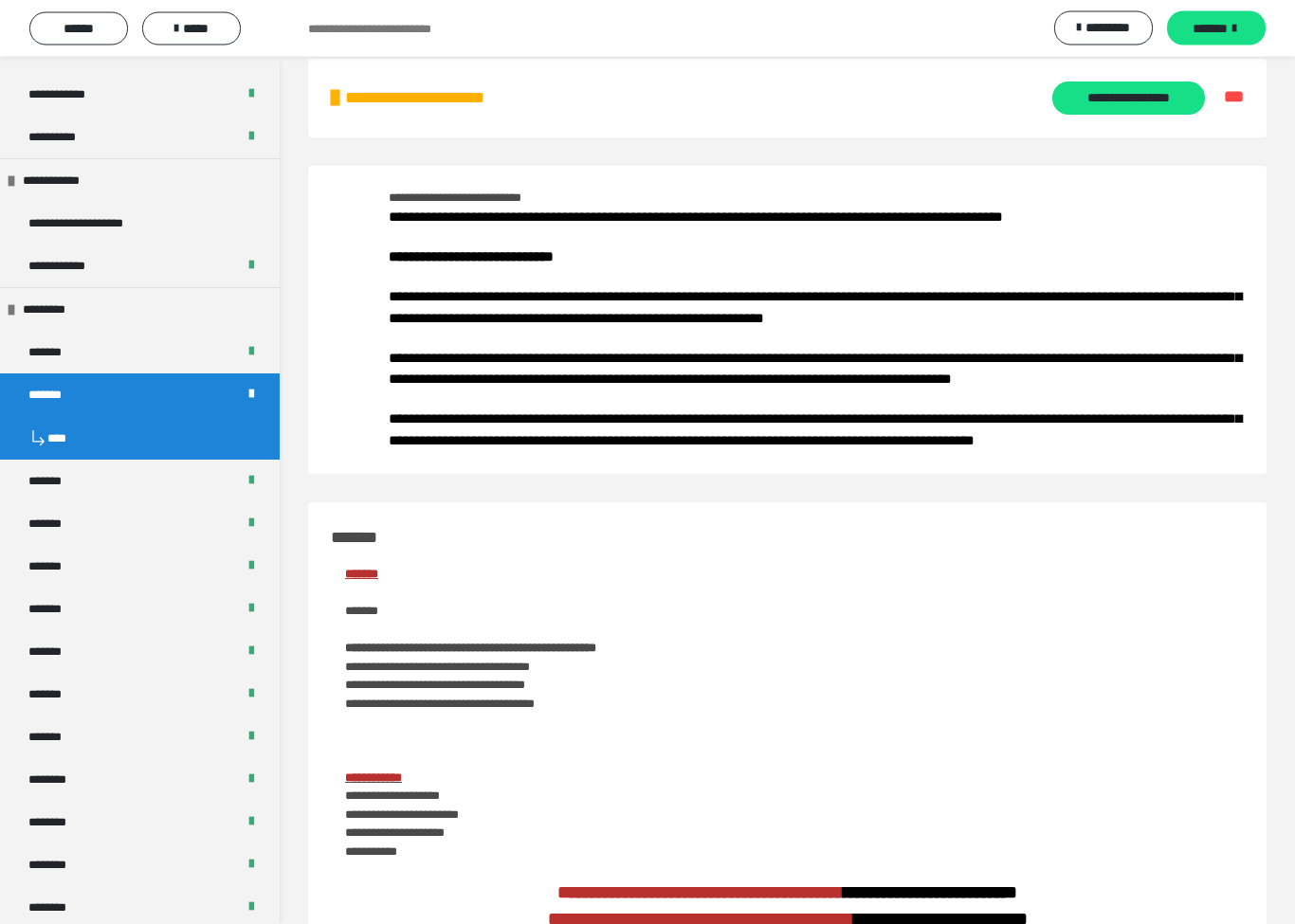 scroll, scrollTop: 27, scrollLeft: 0, axis: vertical 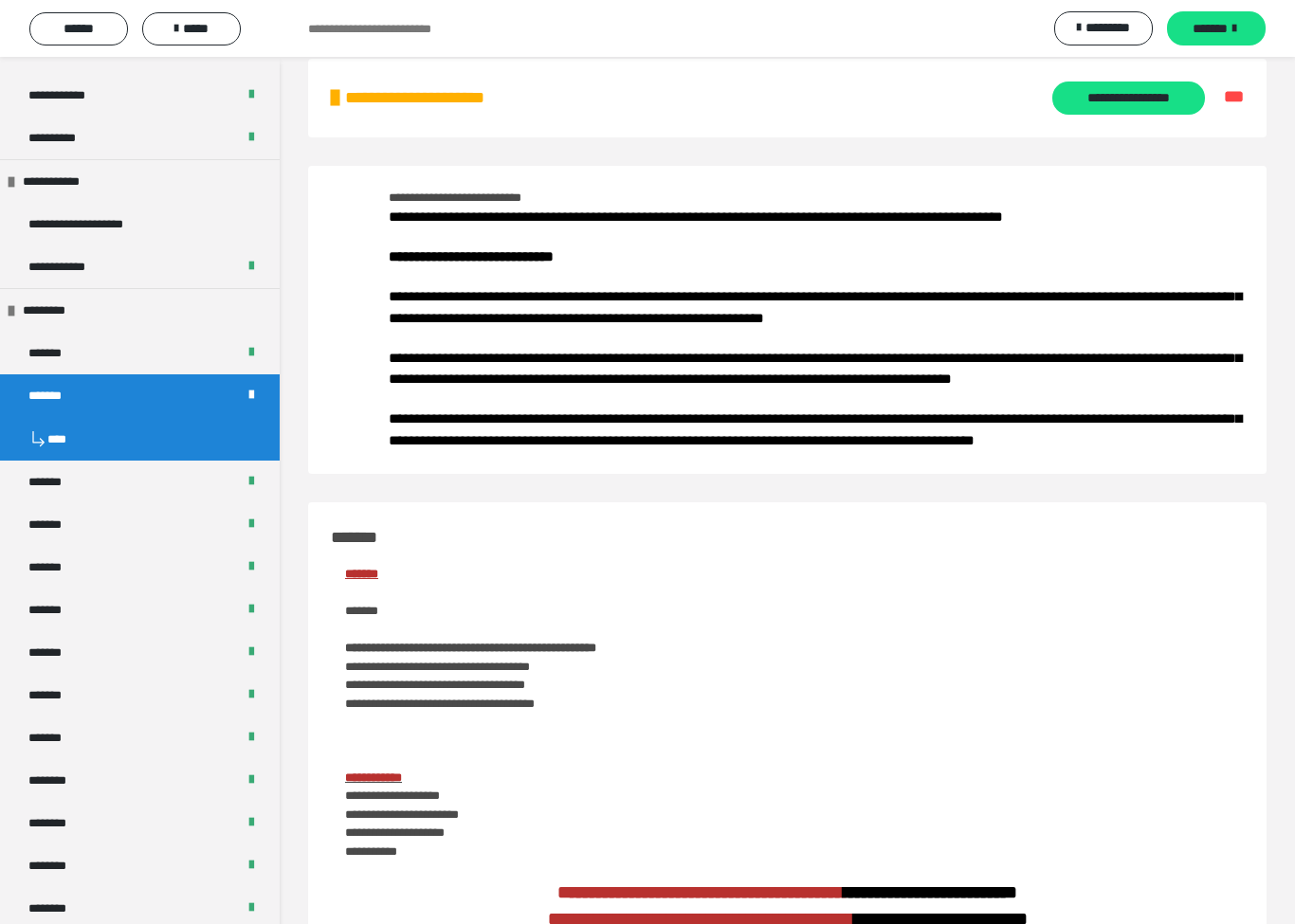 click on "*******" at bounding box center (139, 395) 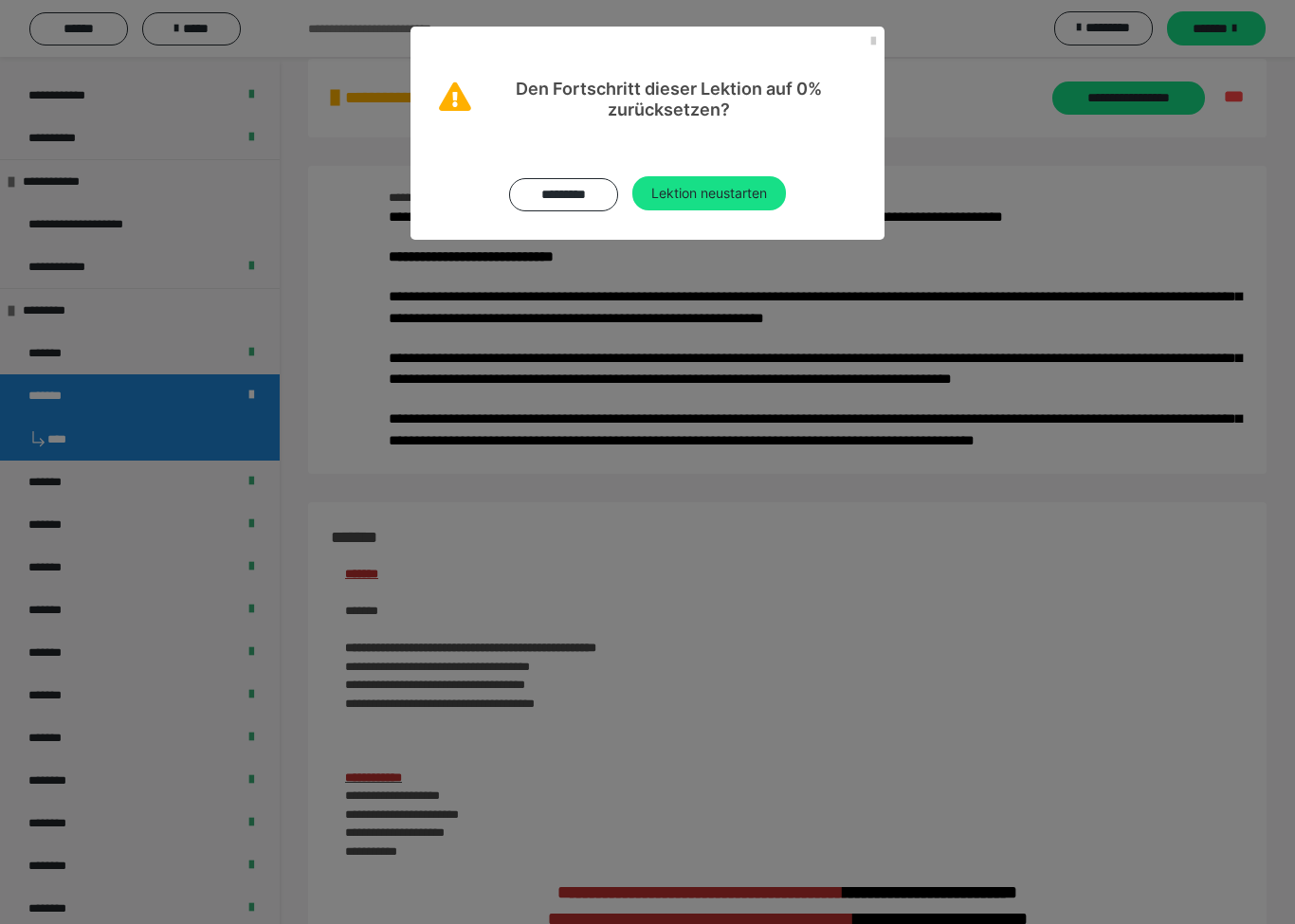 click on "Lektion neustarten" at bounding box center [709, 193] 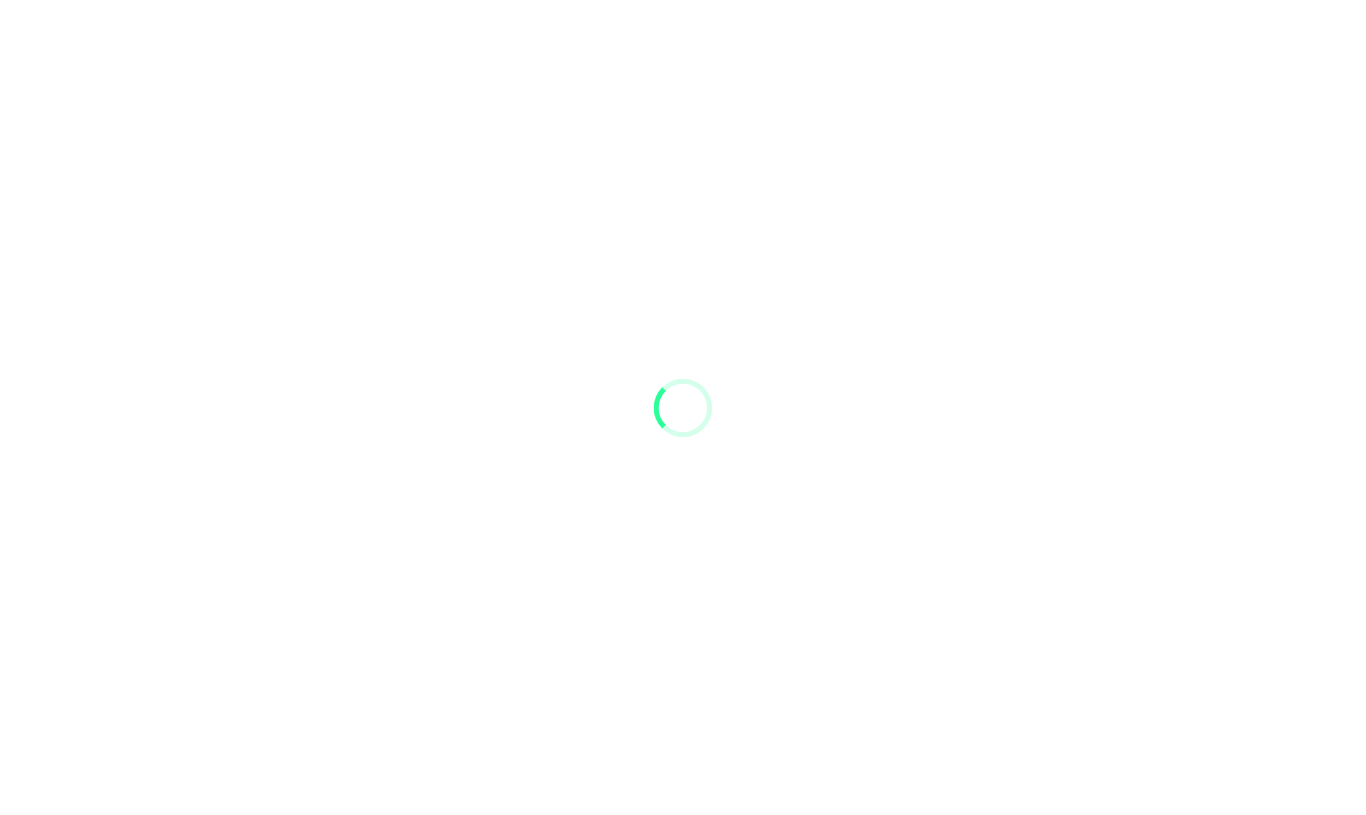 scroll, scrollTop: 0, scrollLeft: 0, axis: both 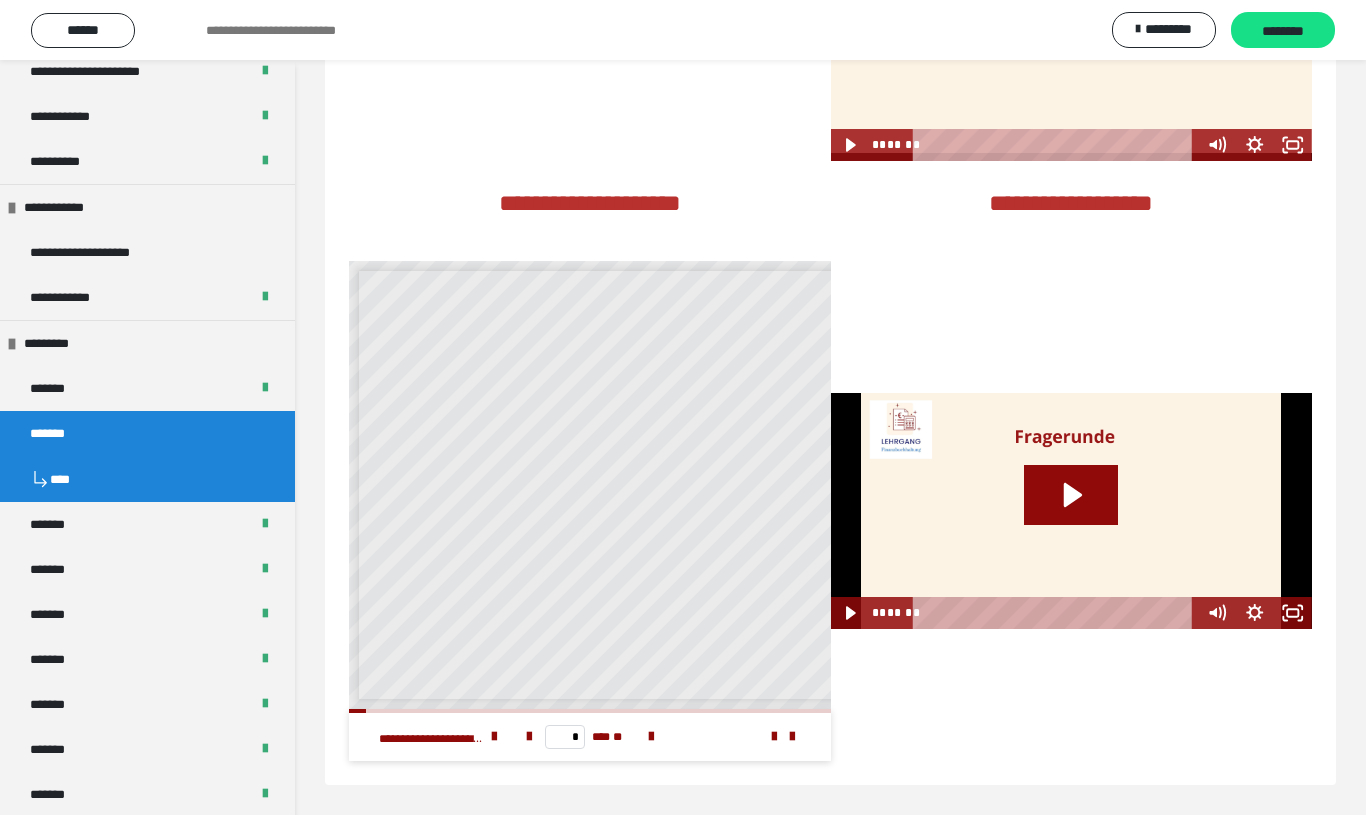 click on "********" at bounding box center (1283, 31) 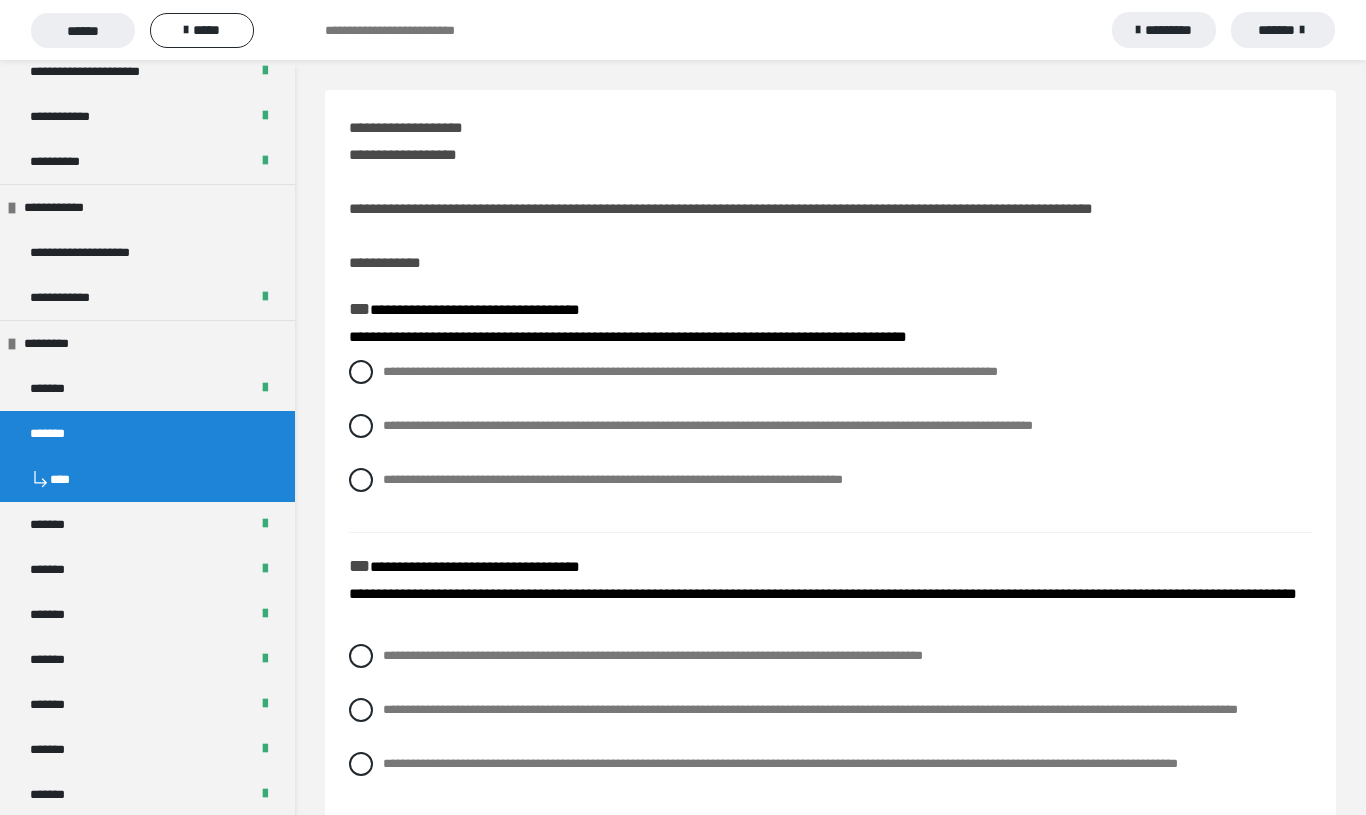 click at bounding box center [361, 372] 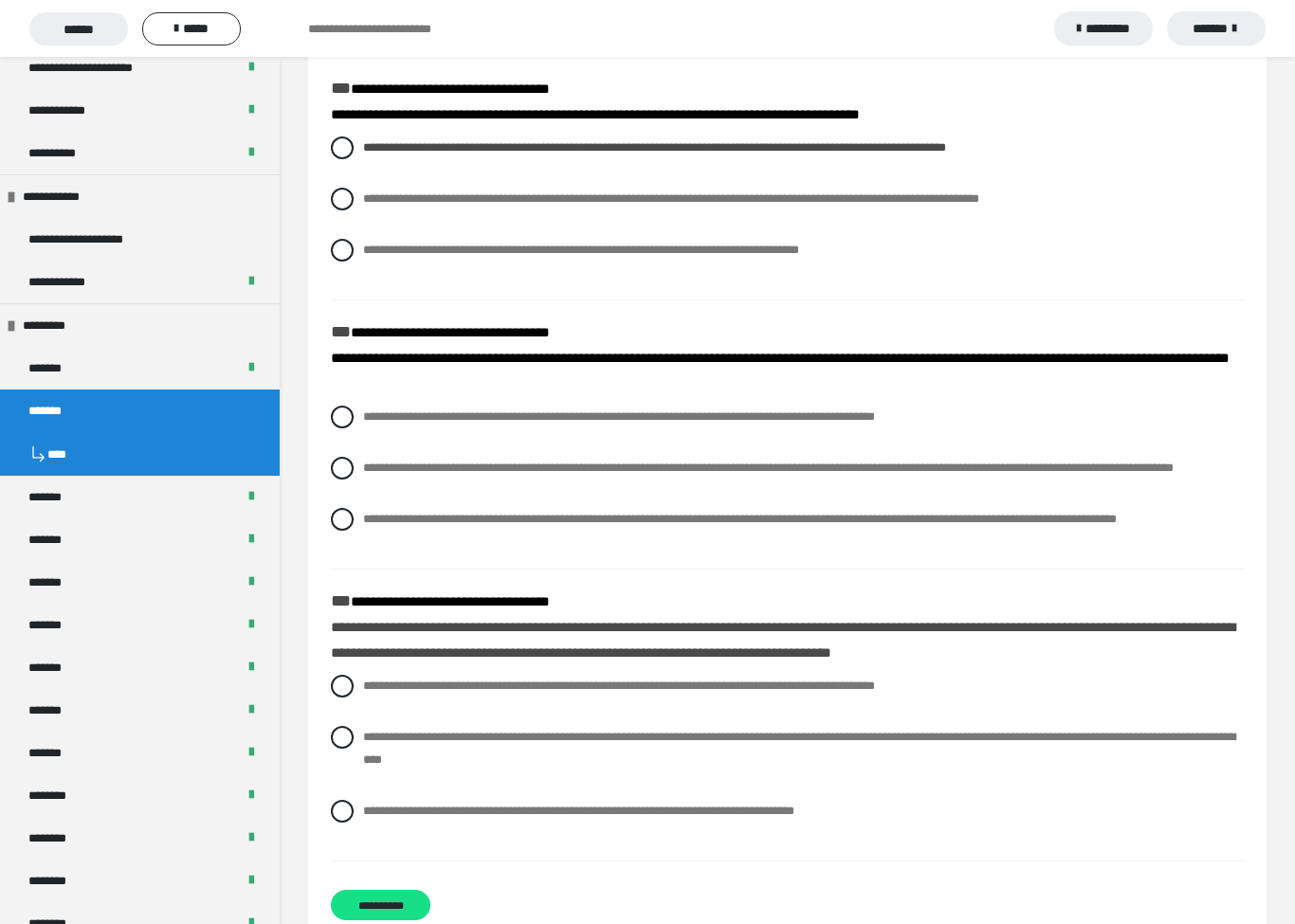 scroll, scrollTop: 237, scrollLeft: 0, axis: vertical 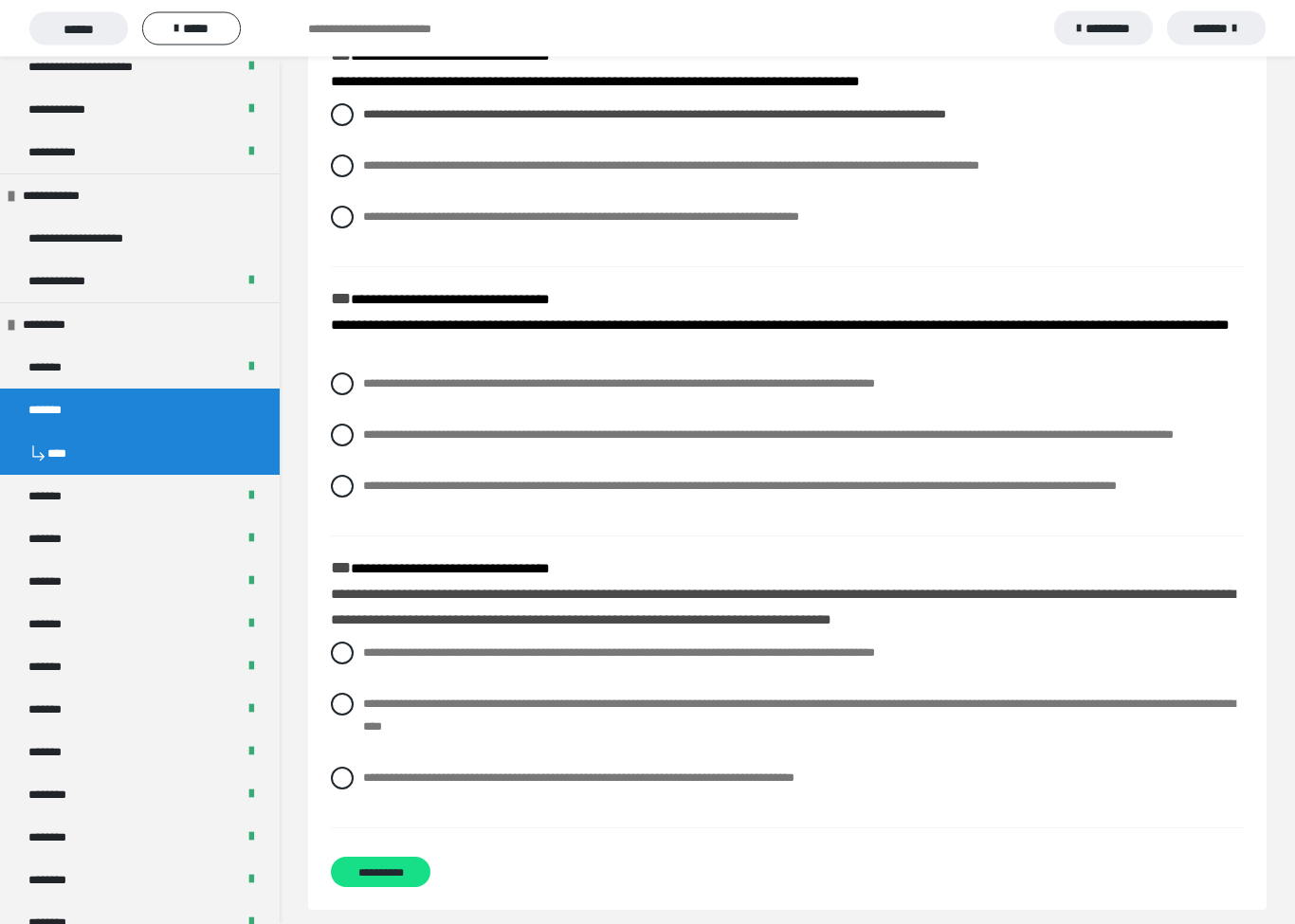 click at bounding box center [342, 436] 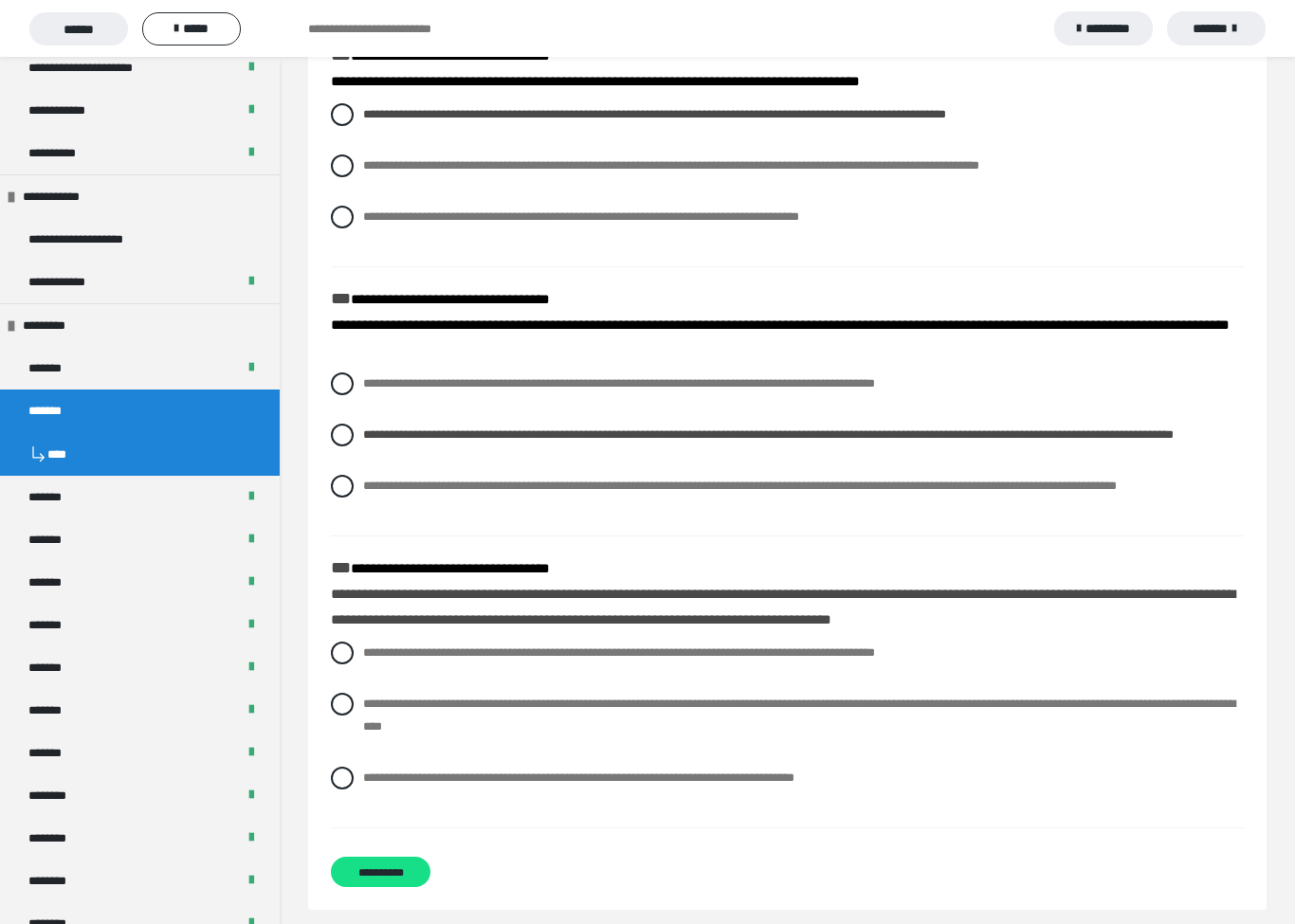 click on "**********" at bounding box center [787, 486] 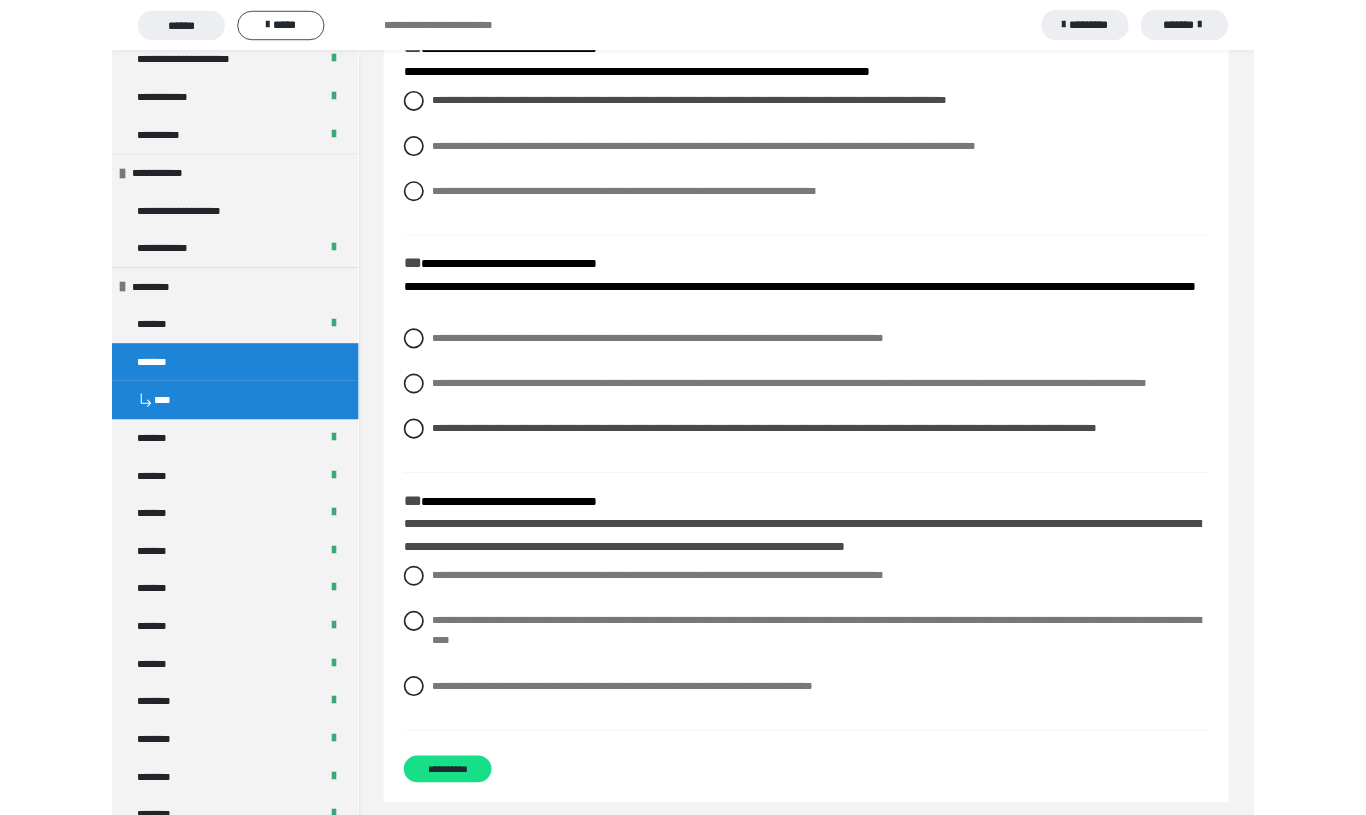 scroll, scrollTop: 474, scrollLeft: 0, axis: vertical 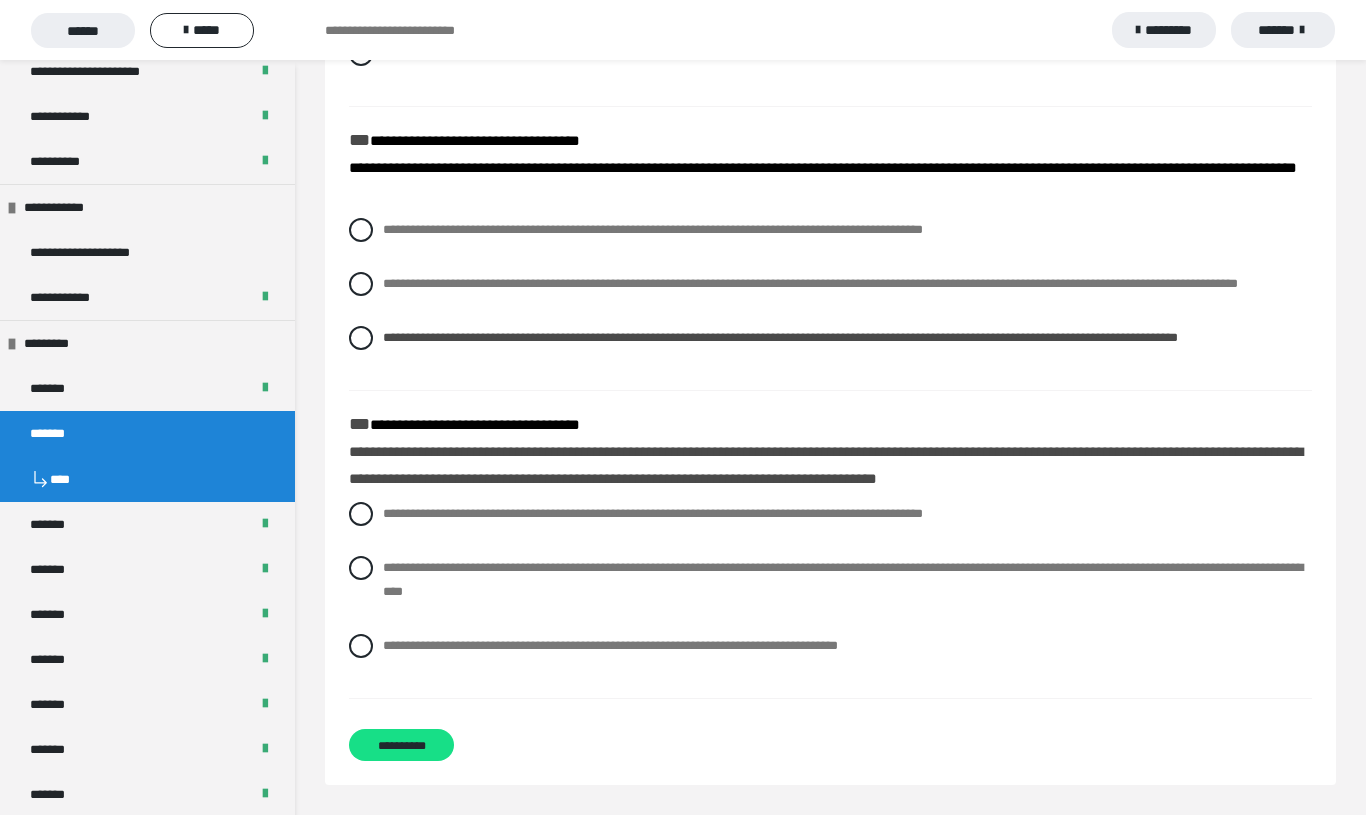 click at bounding box center [361, 568] 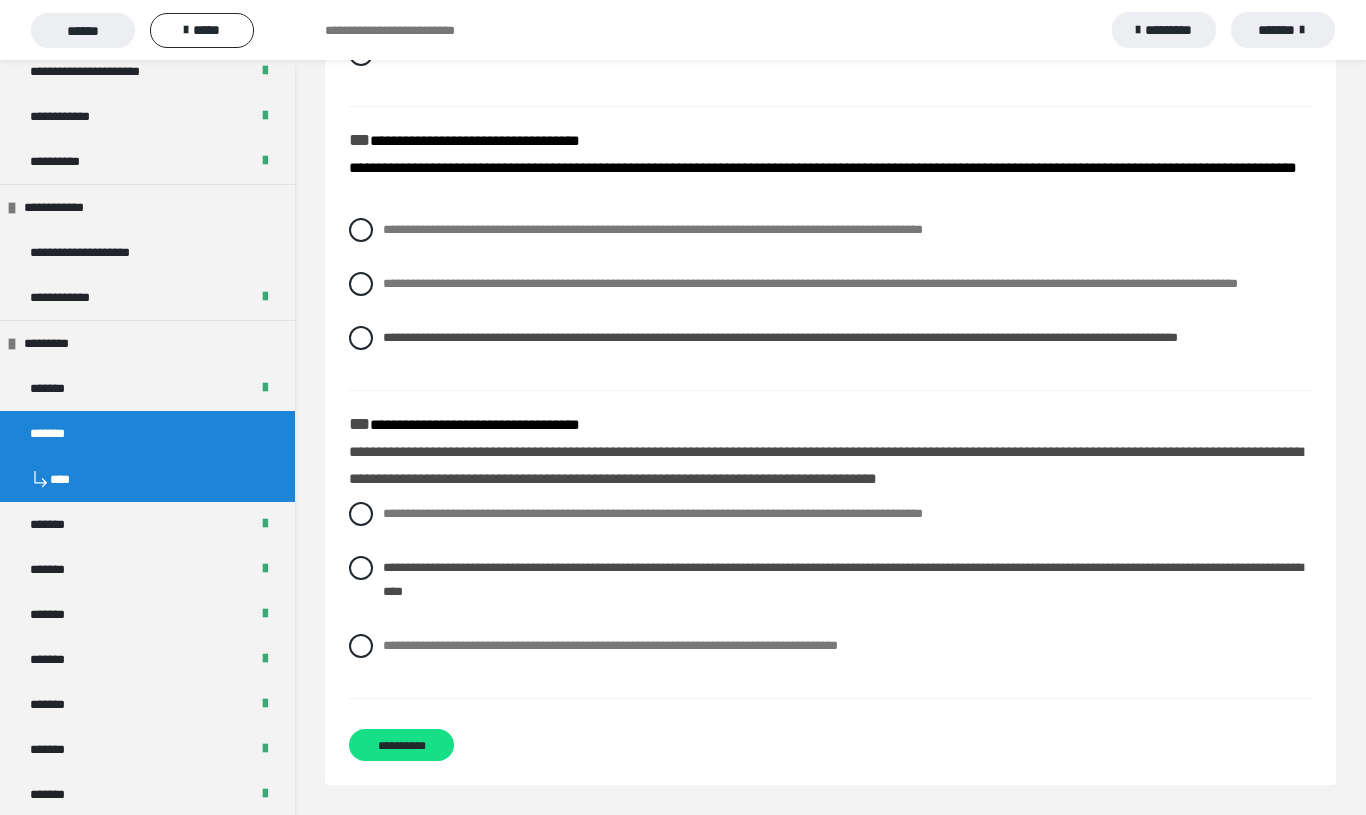 click on "**********" at bounding box center [830, 646] 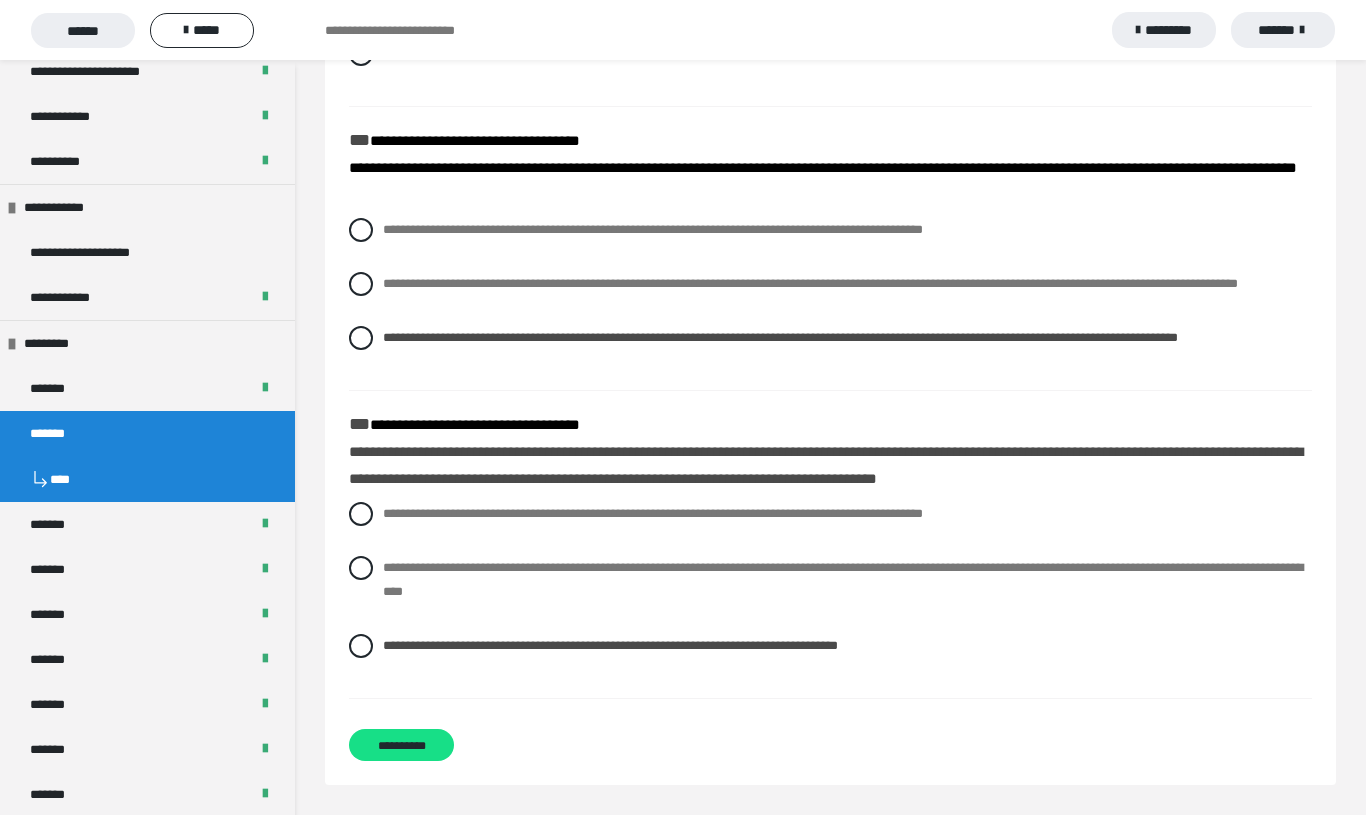 click on "**********" at bounding box center (830, 580) 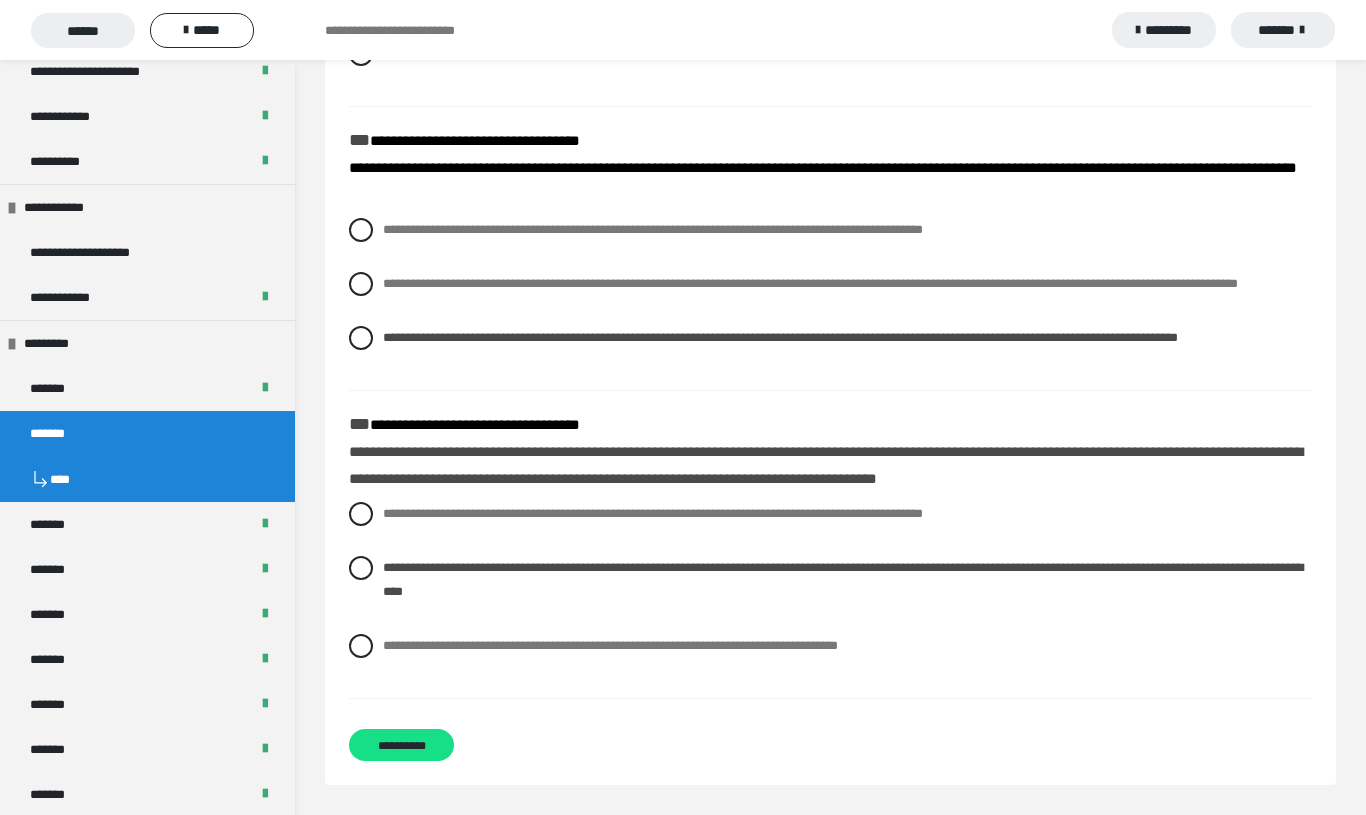 click on "**********" at bounding box center [401, 745] 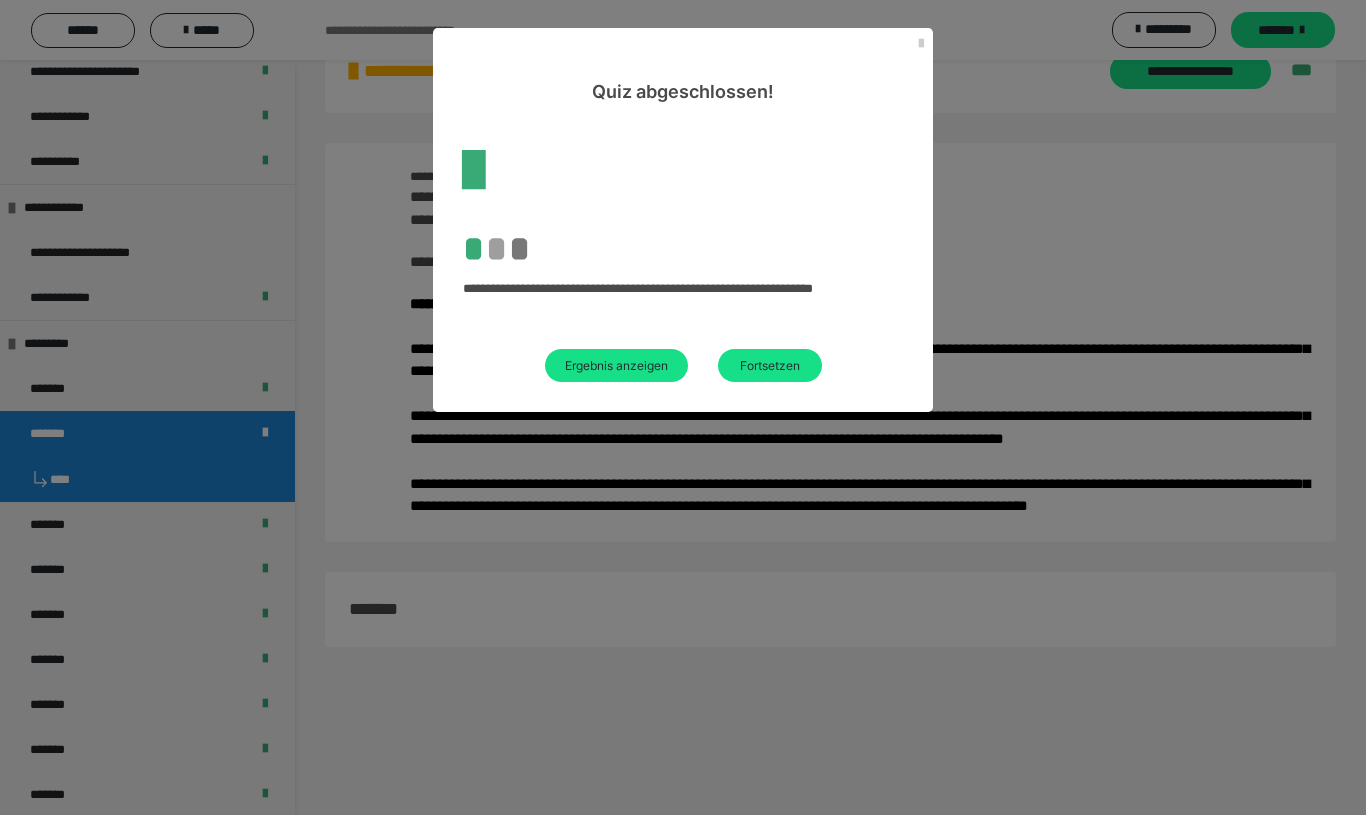 scroll, scrollTop: 60, scrollLeft: 0, axis: vertical 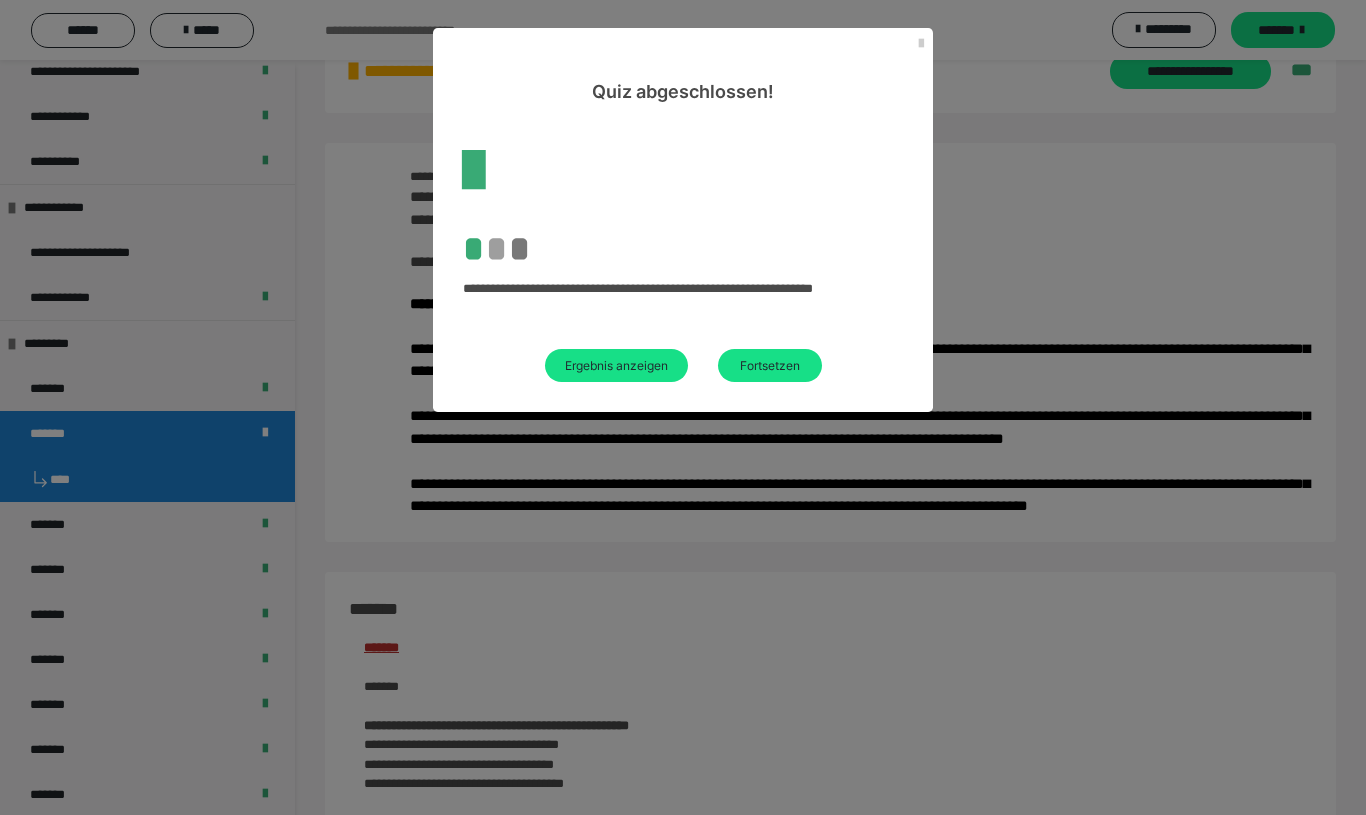 click on "Ergebnis anzeigen" at bounding box center [616, 365] 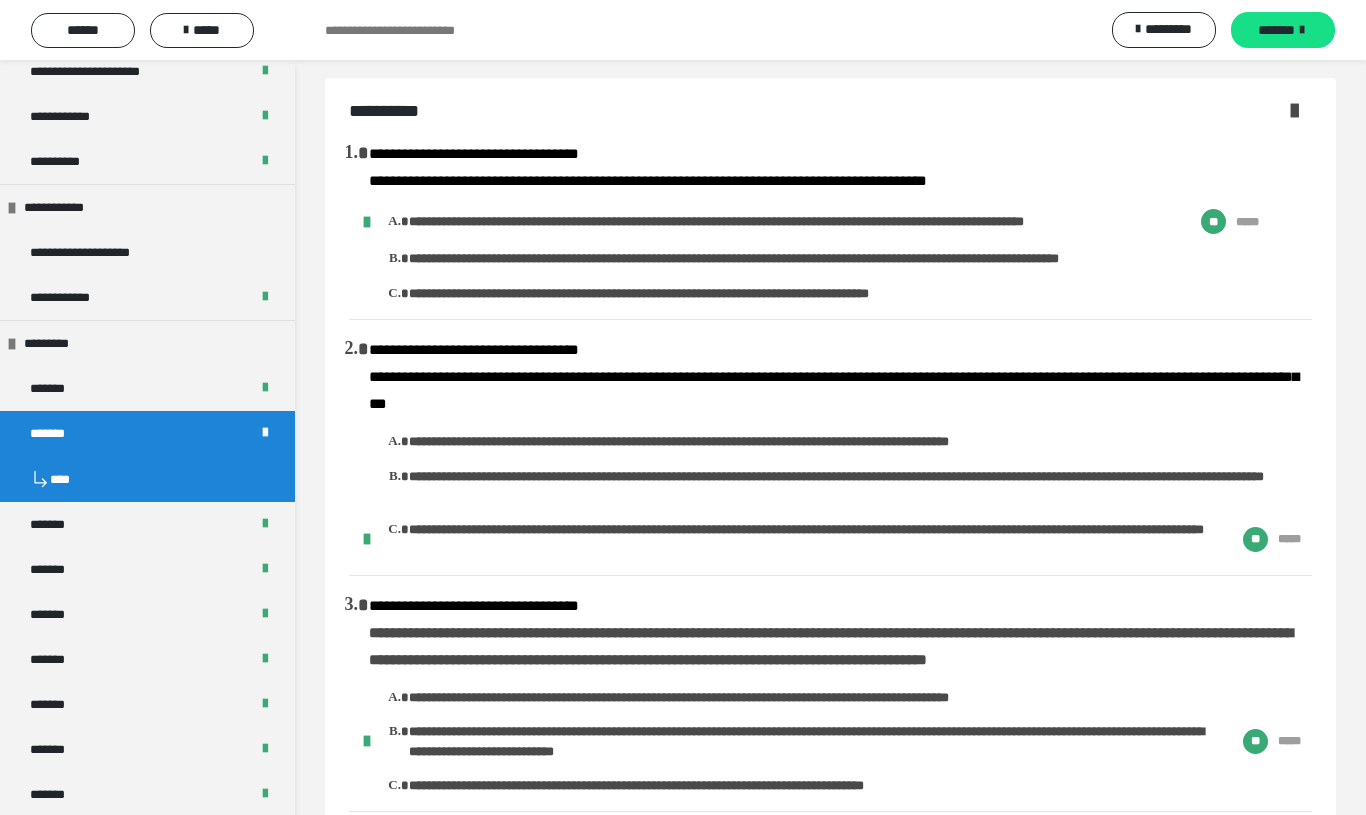 scroll, scrollTop: 0, scrollLeft: 0, axis: both 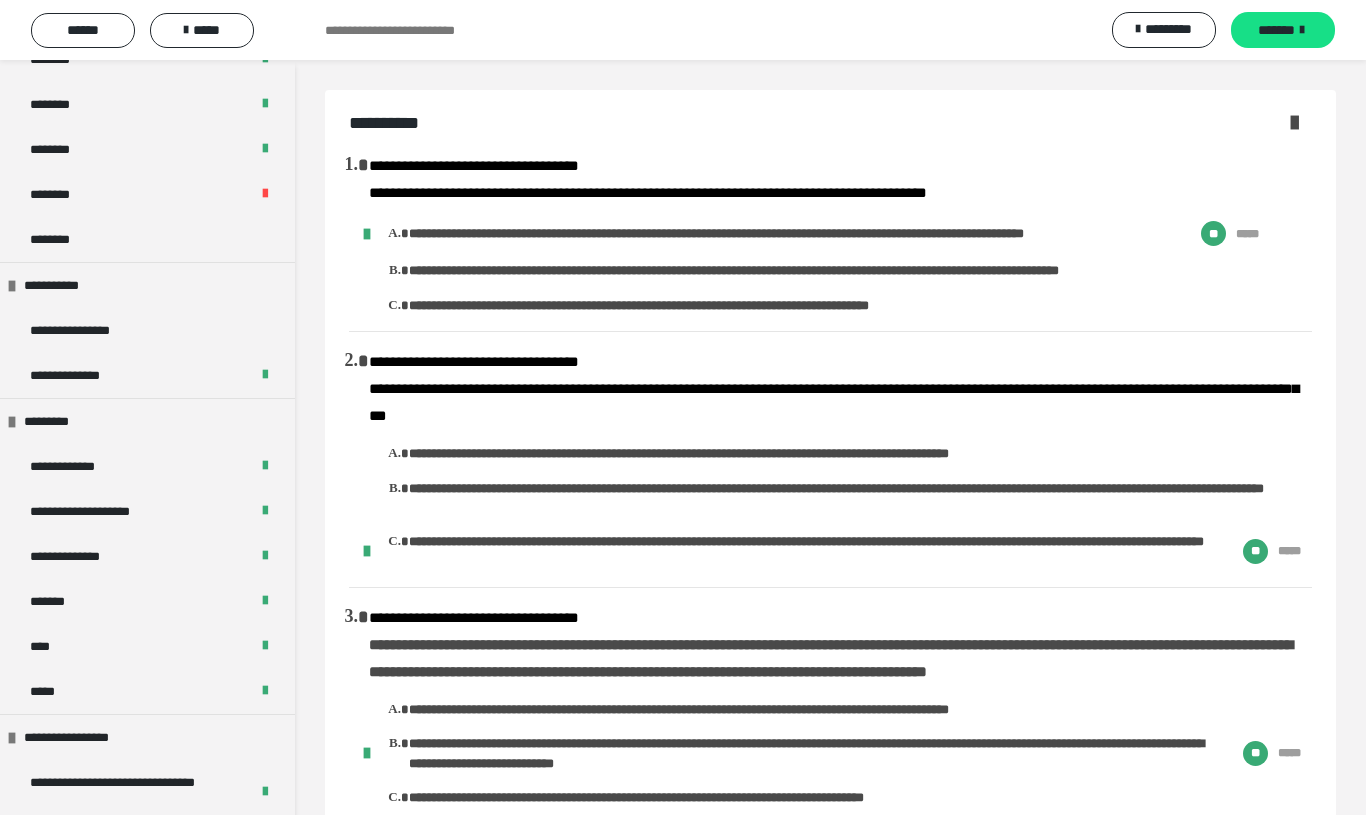 click on "********" at bounding box center (147, 194) 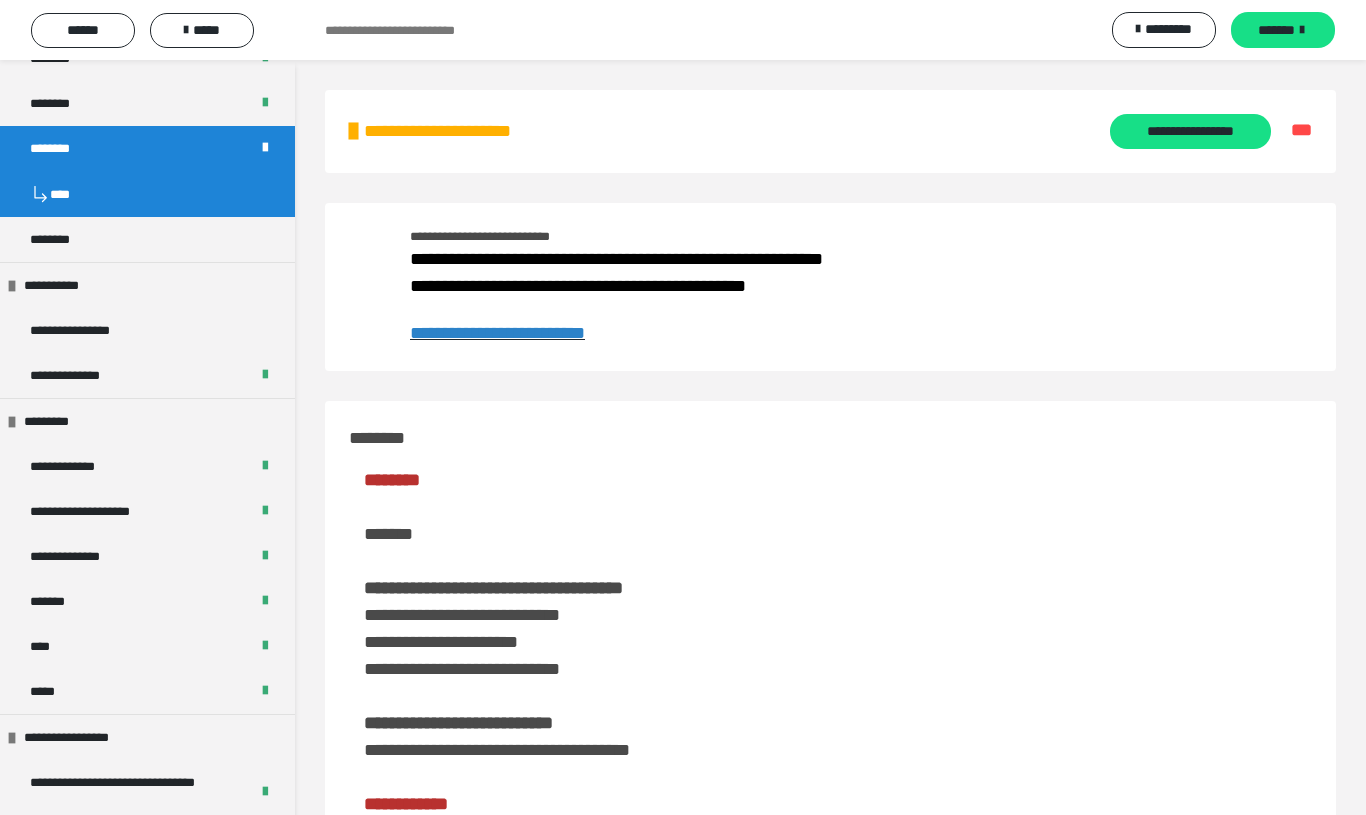 click on "*****" at bounding box center (202, 30) 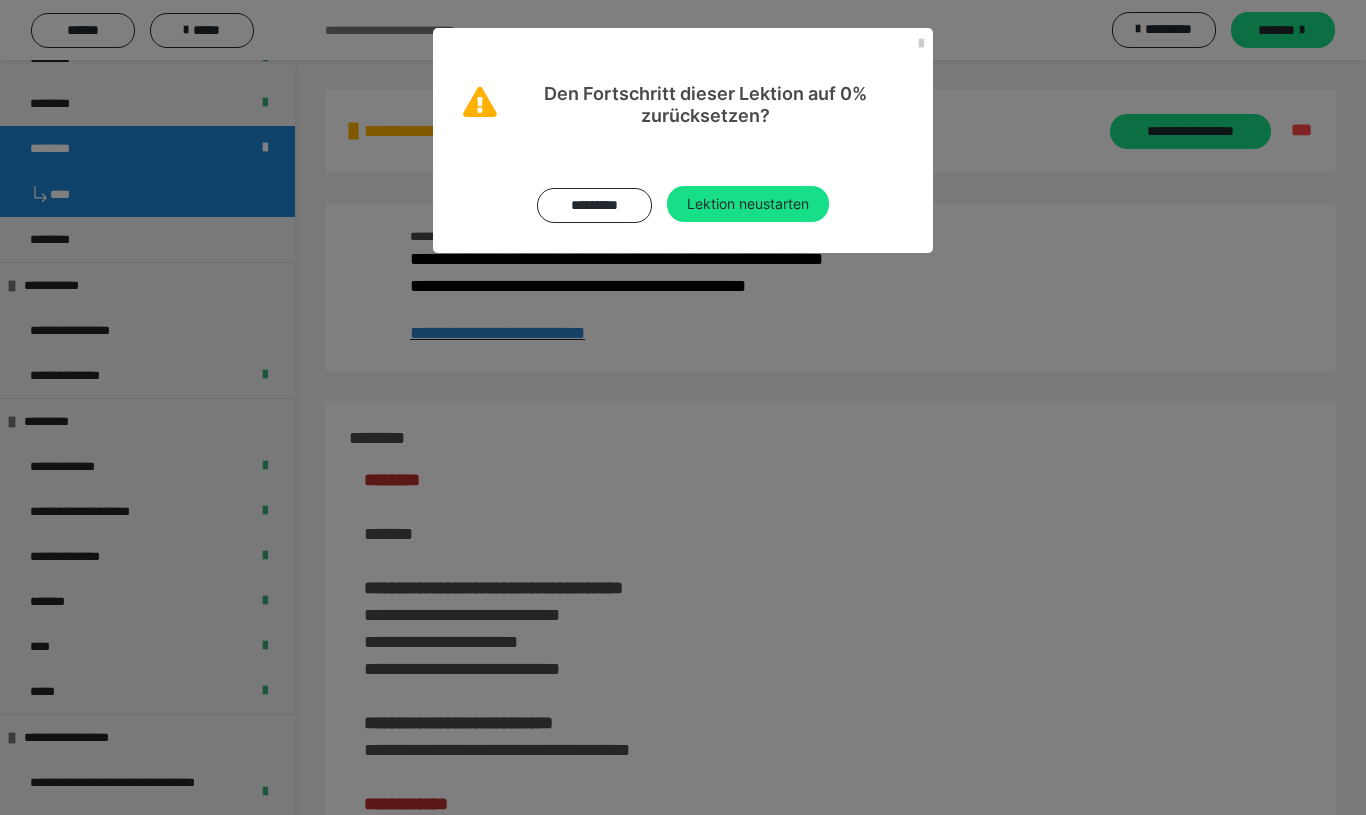 click on "Lektion neustarten" at bounding box center (748, 204) 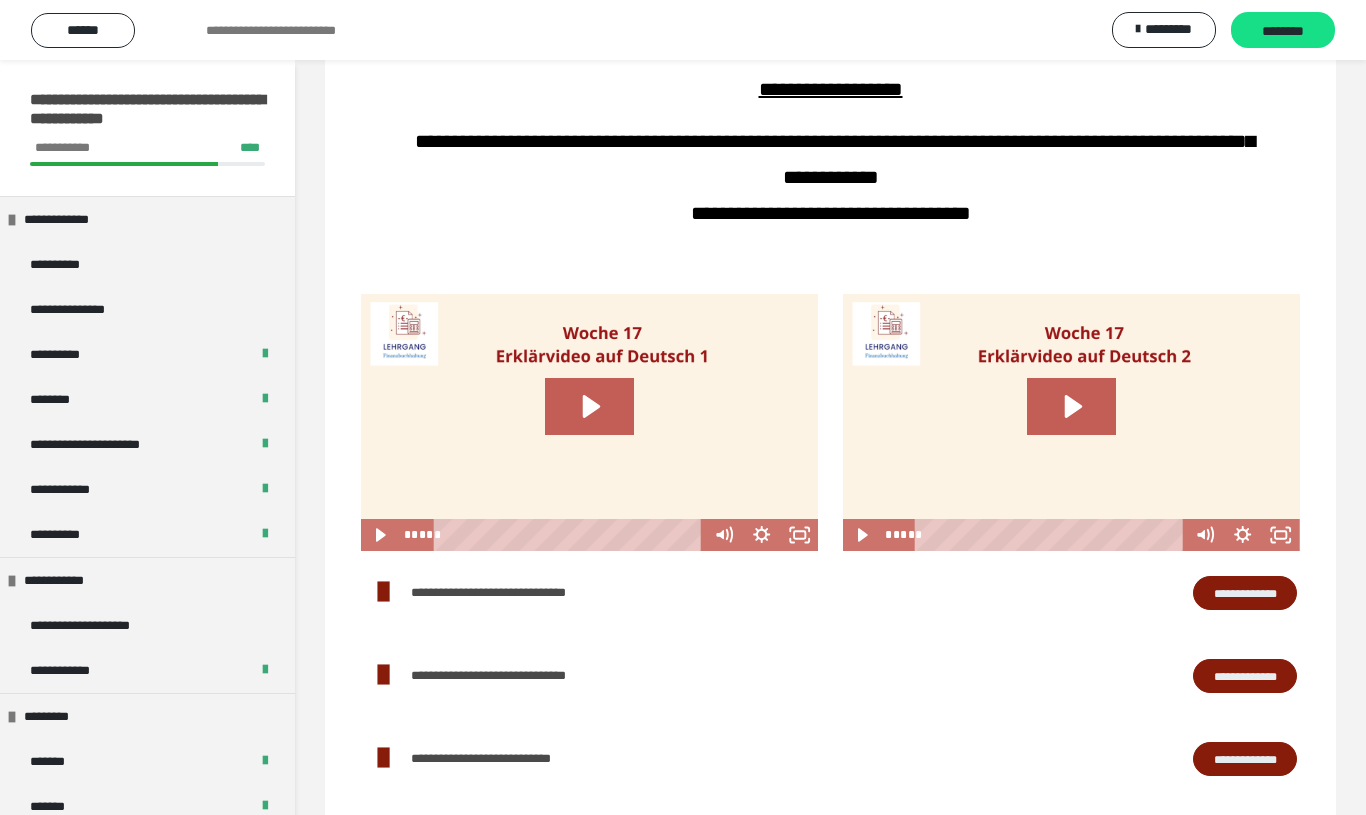 scroll, scrollTop: 1523, scrollLeft: 0, axis: vertical 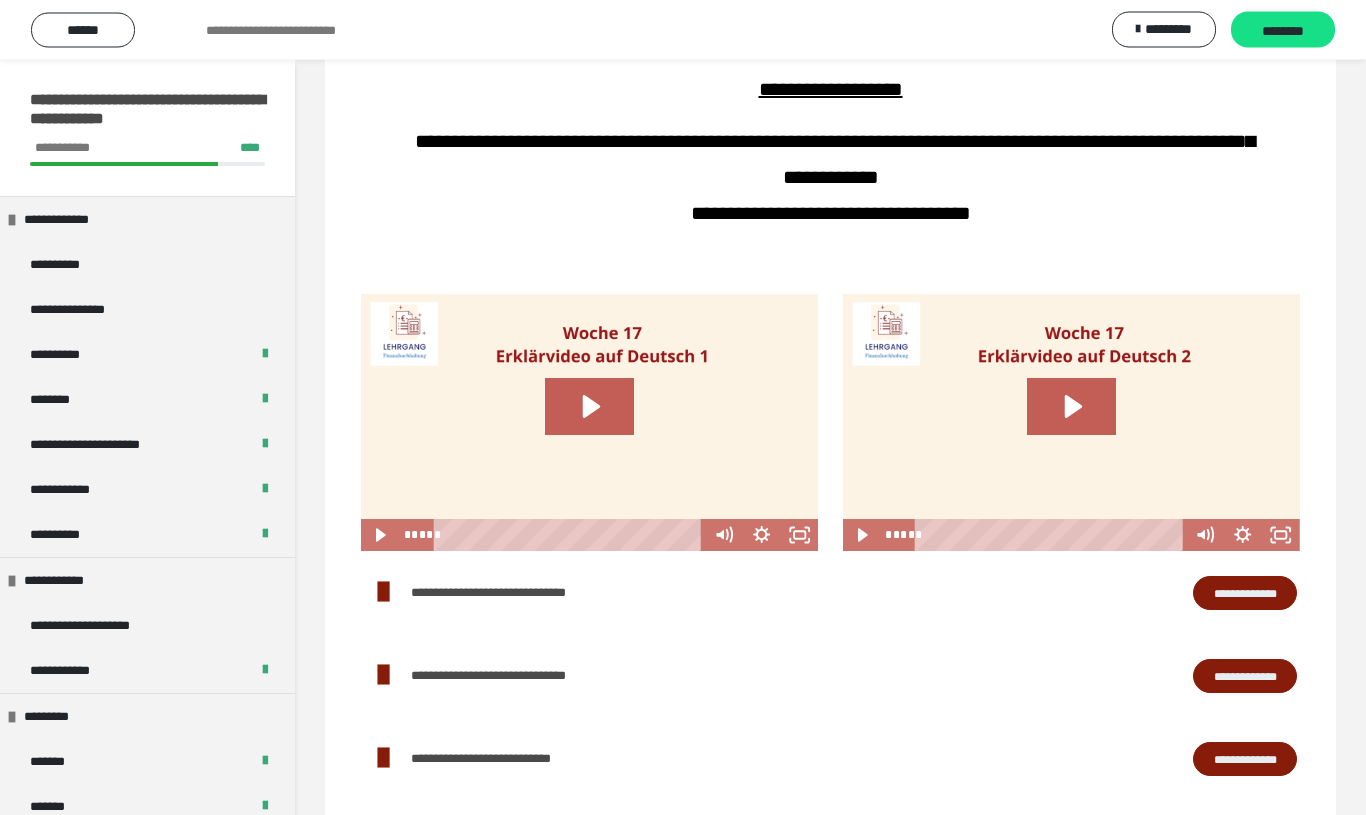 click on "********" at bounding box center [1283, 30] 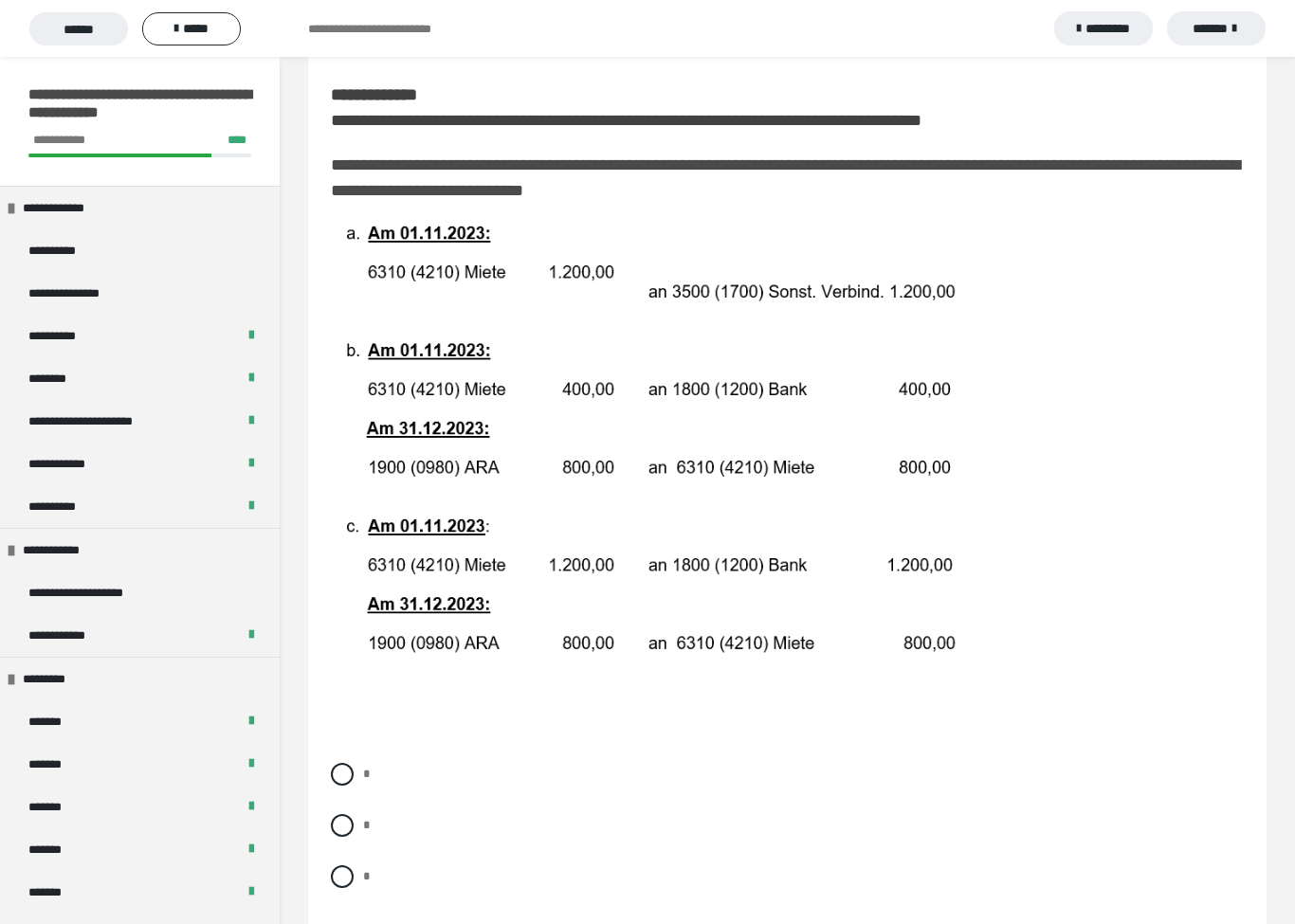 scroll, scrollTop: 216, scrollLeft: 0, axis: vertical 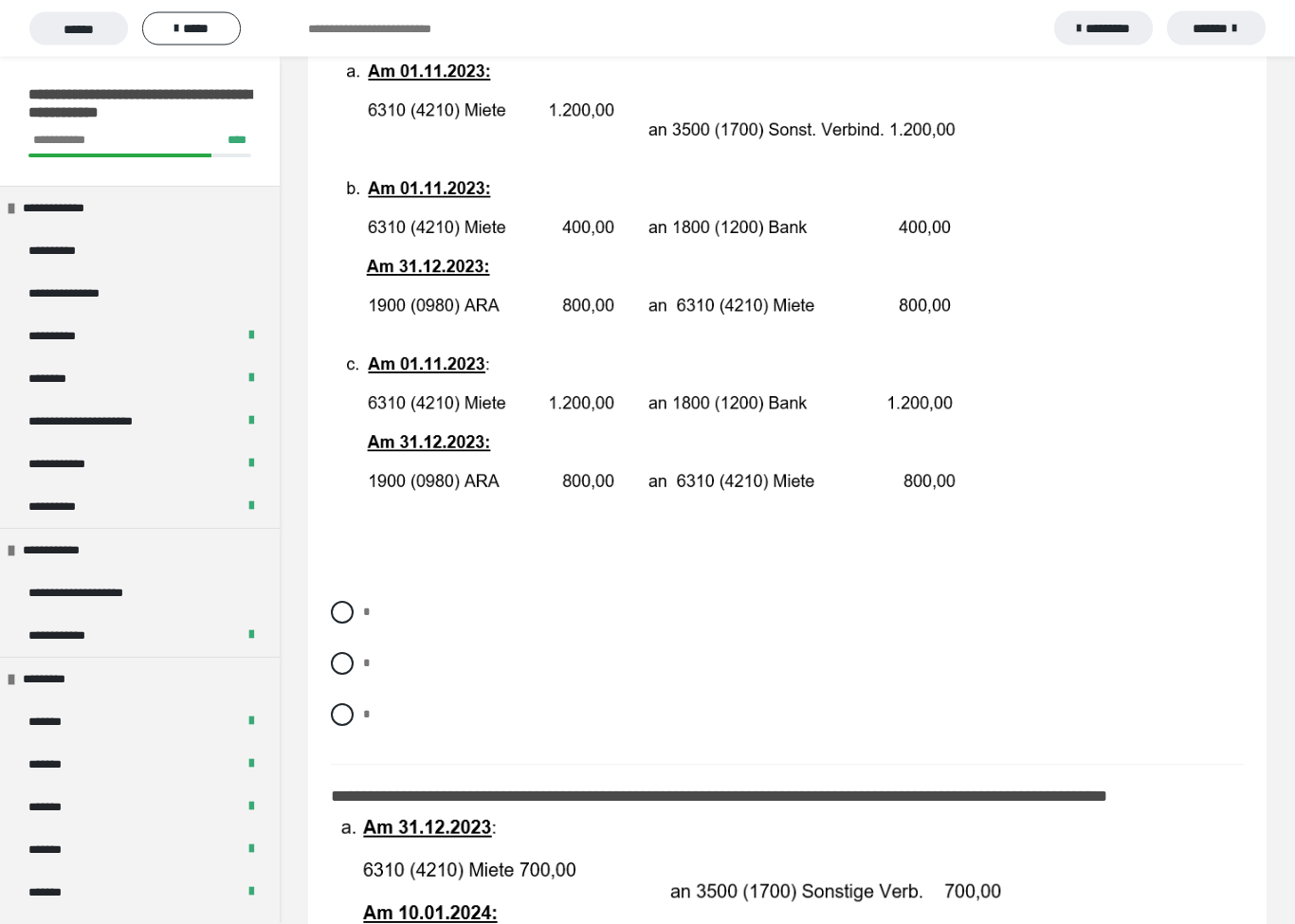 click at bounding box center (342, 716) 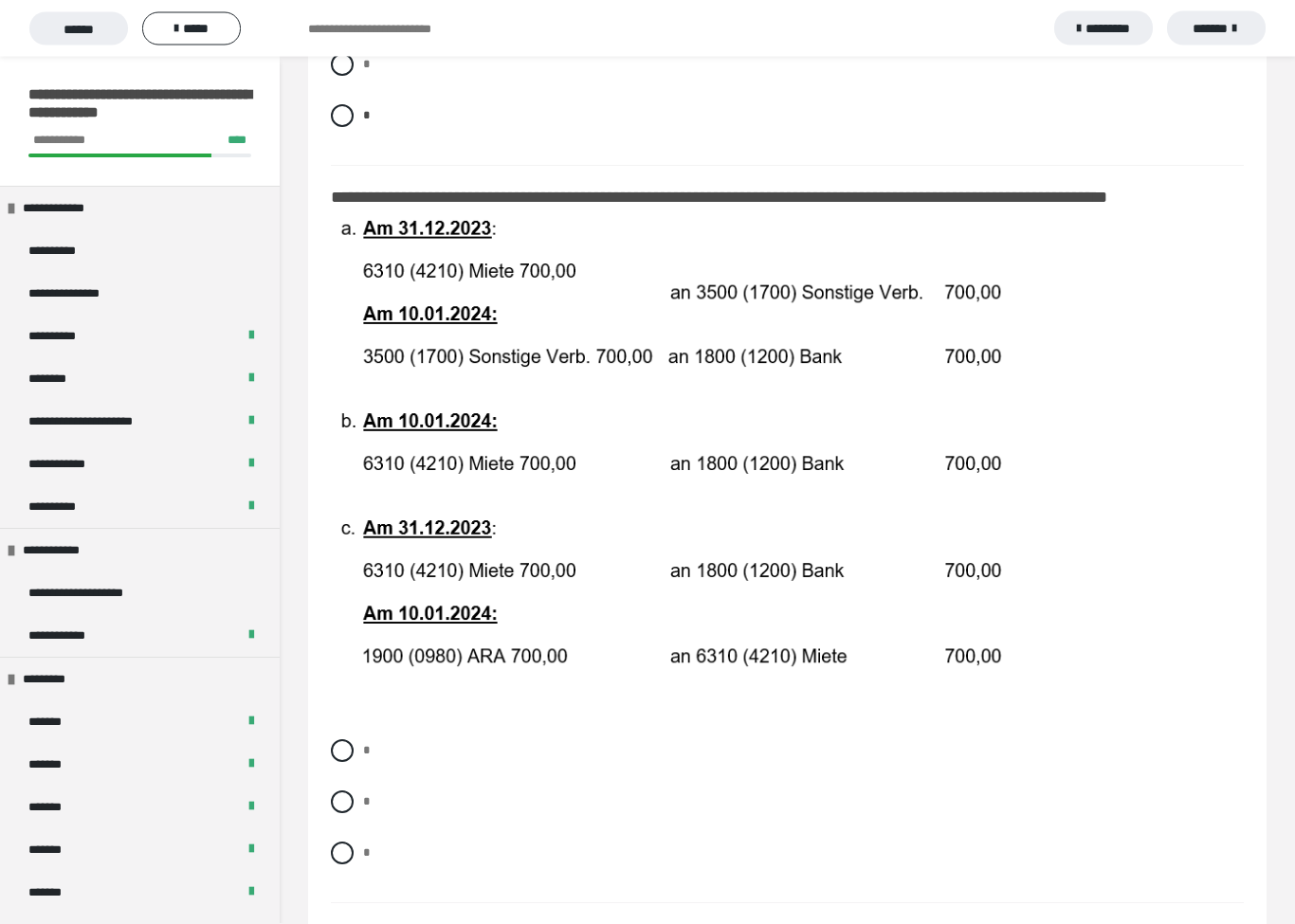 scroll, scrollTop: 972, scrollLeft: 0, axis: vertical 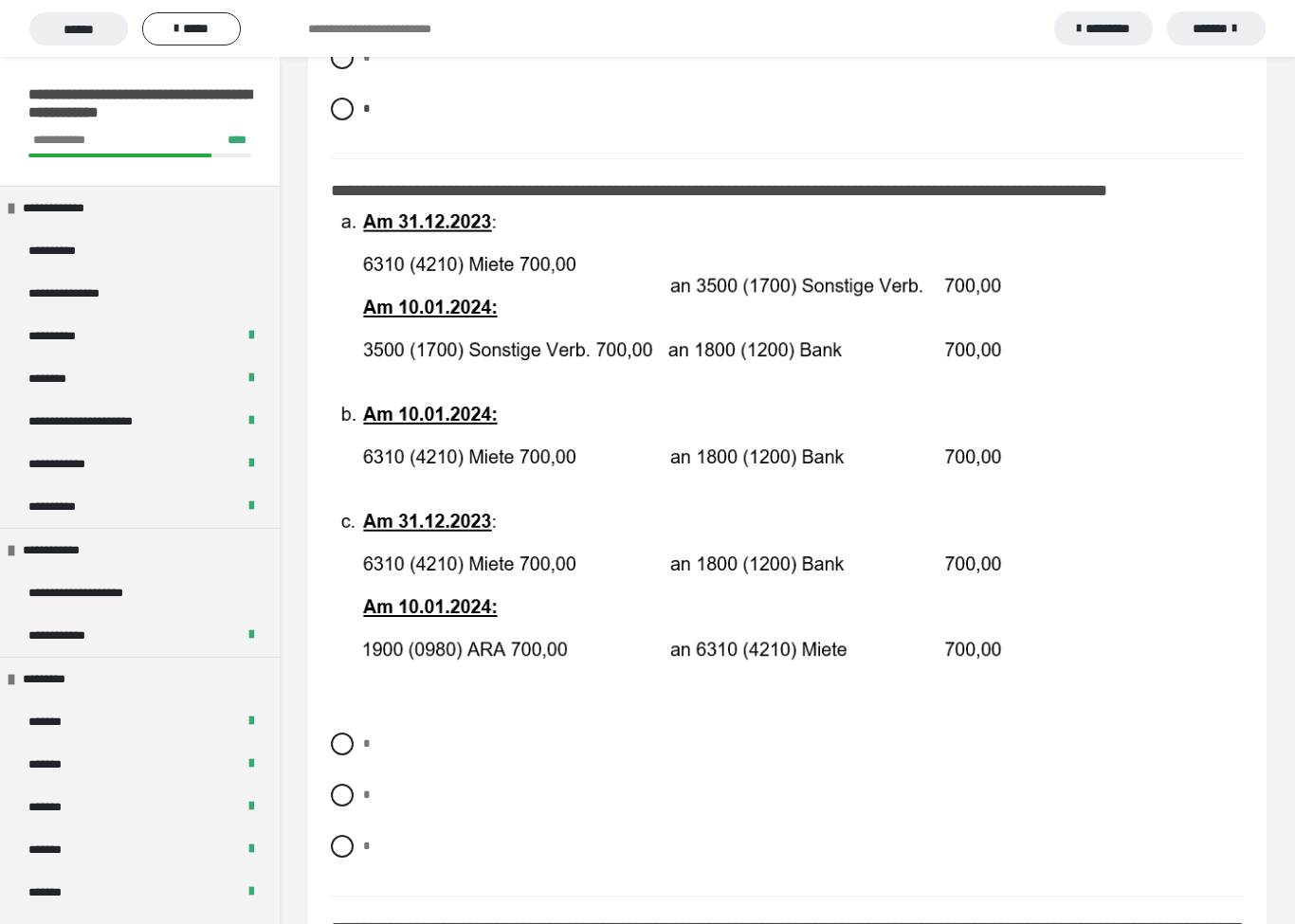 click on "*" at bounding box center [367, 743] 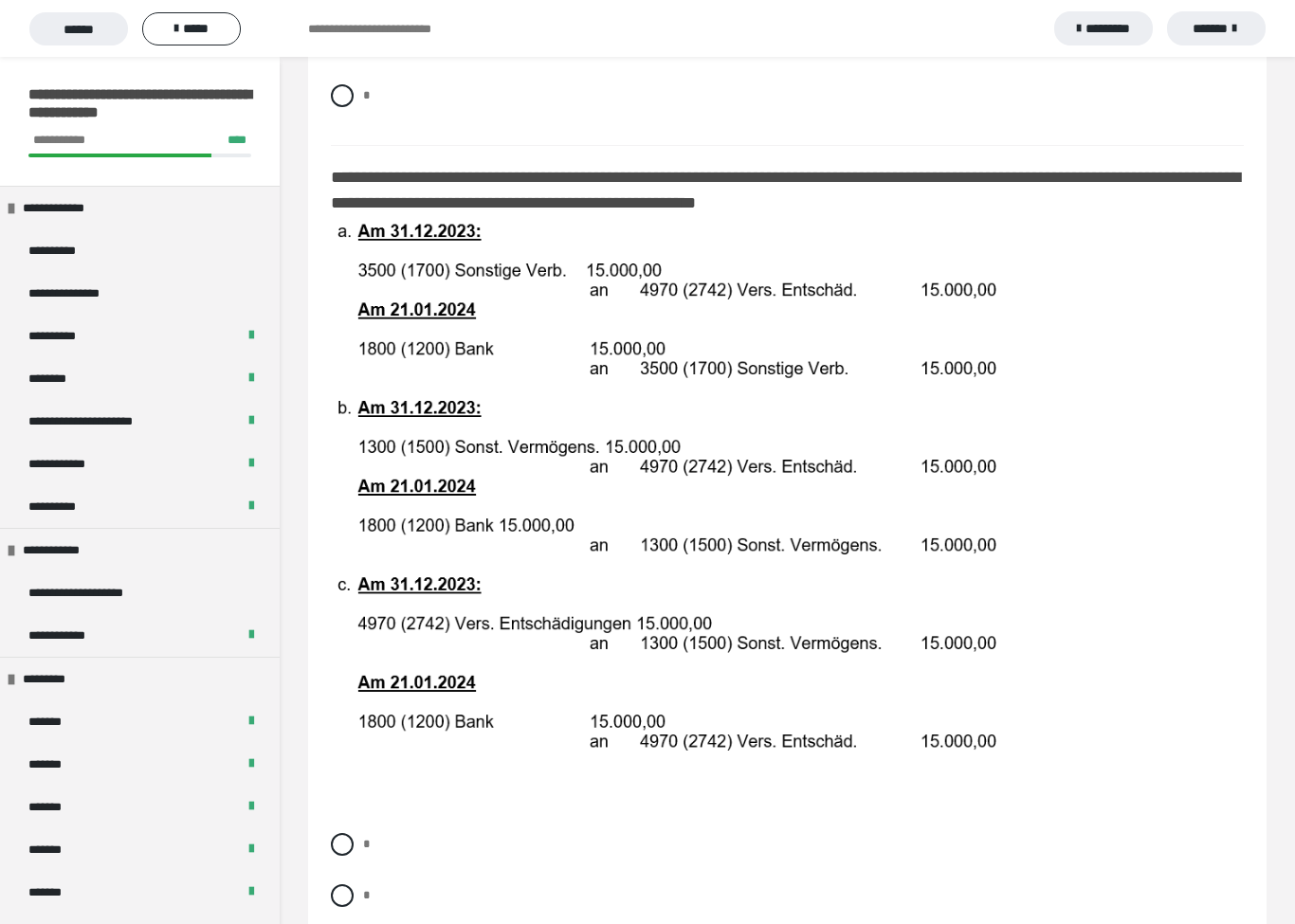 scroll, scrollTop: 1722, scrollLeft: 0, axis: vertical 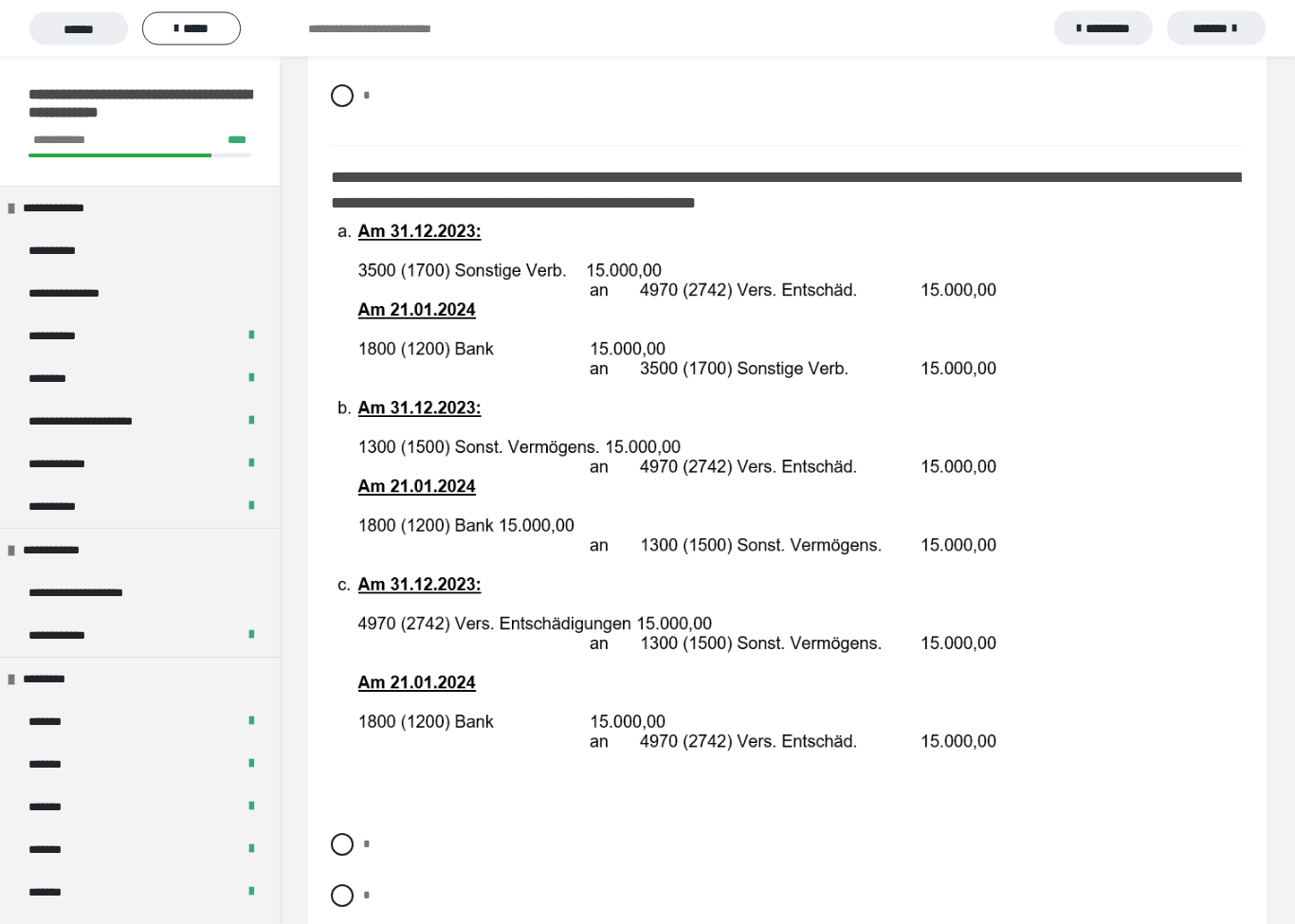 click on "*" at bounding box center [367, 896] 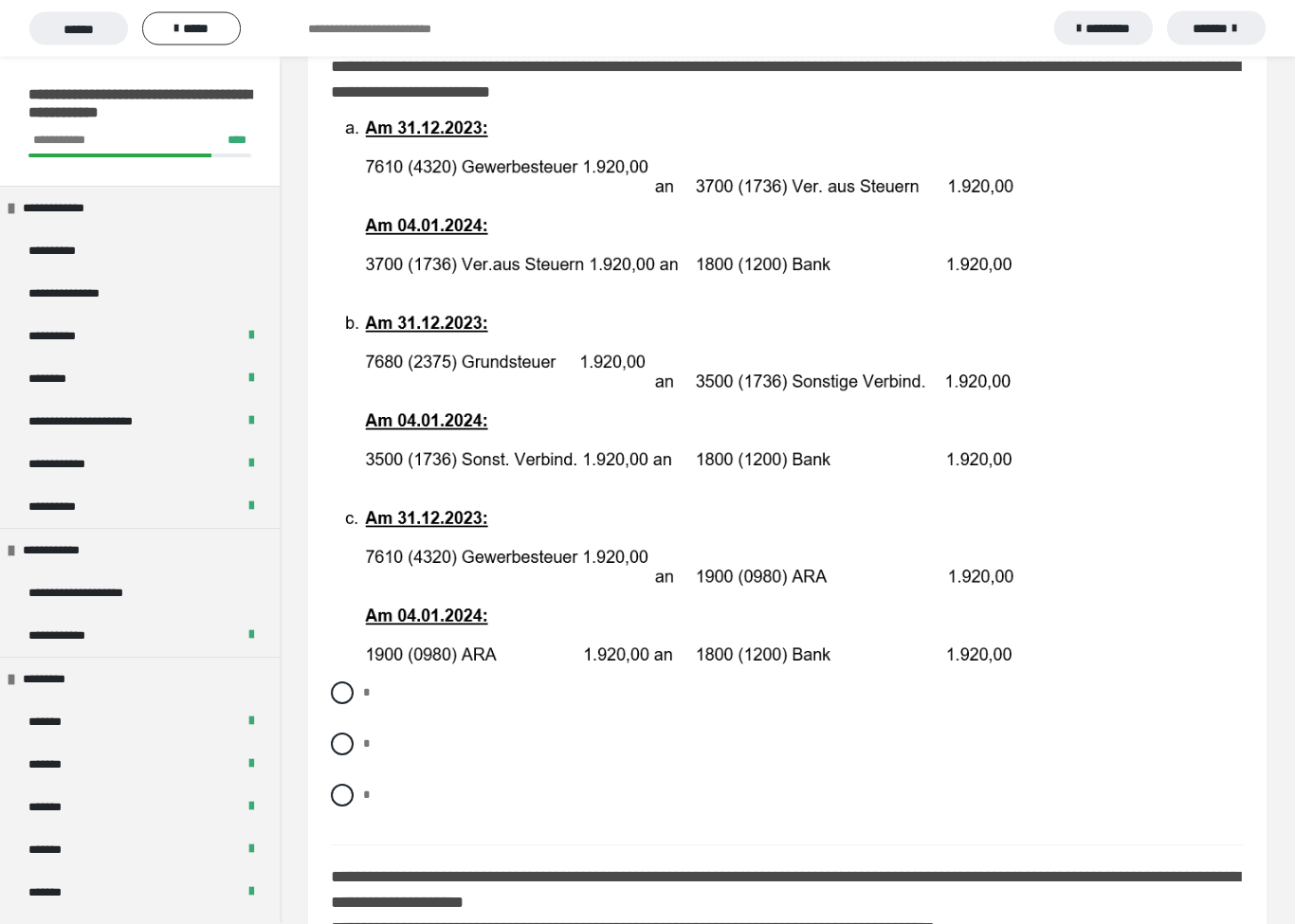 scroll, scrollTop: 2690, scrollLeft: 0, axis: vertical 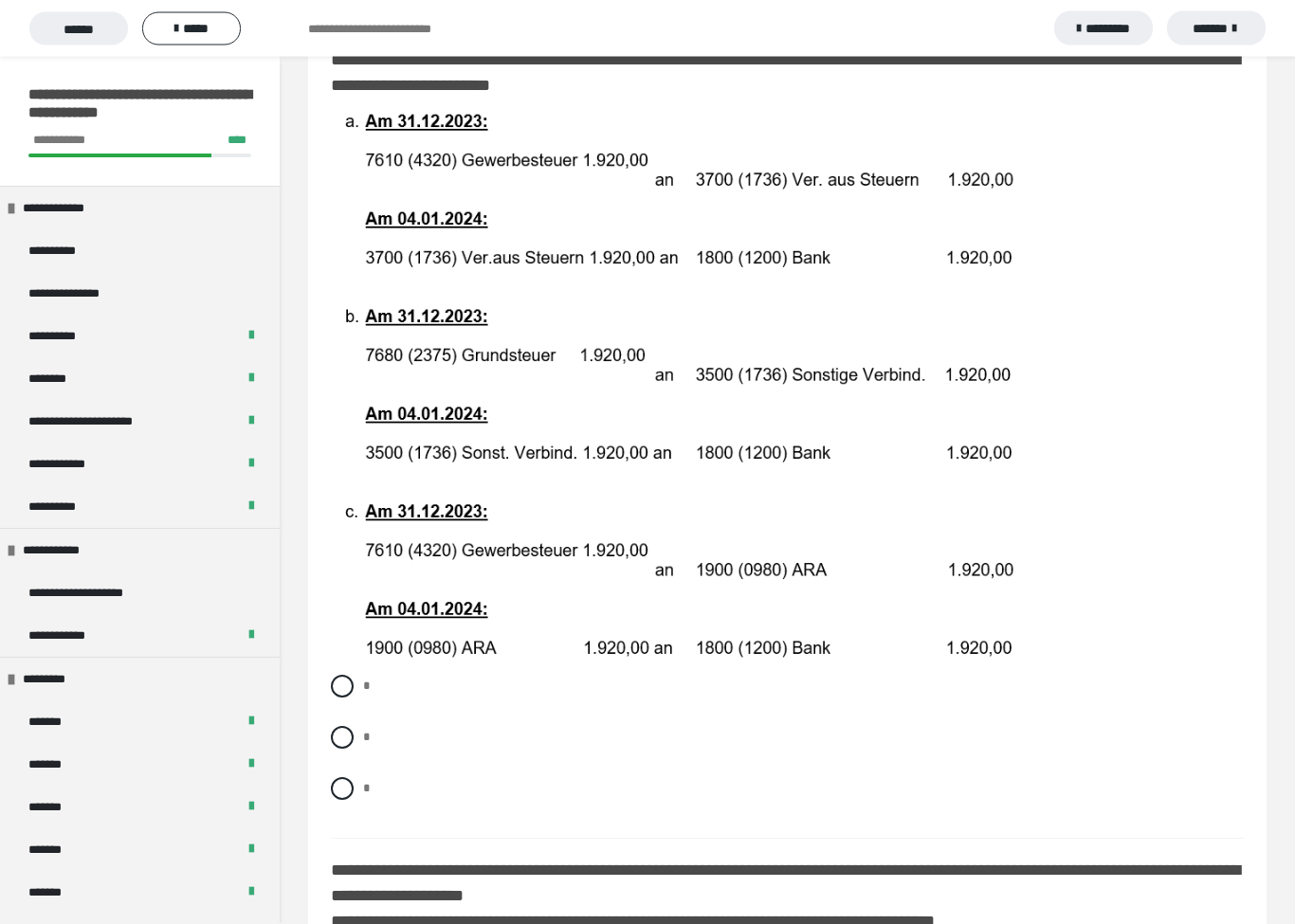 click on "*" at bounding box center (787, 687) 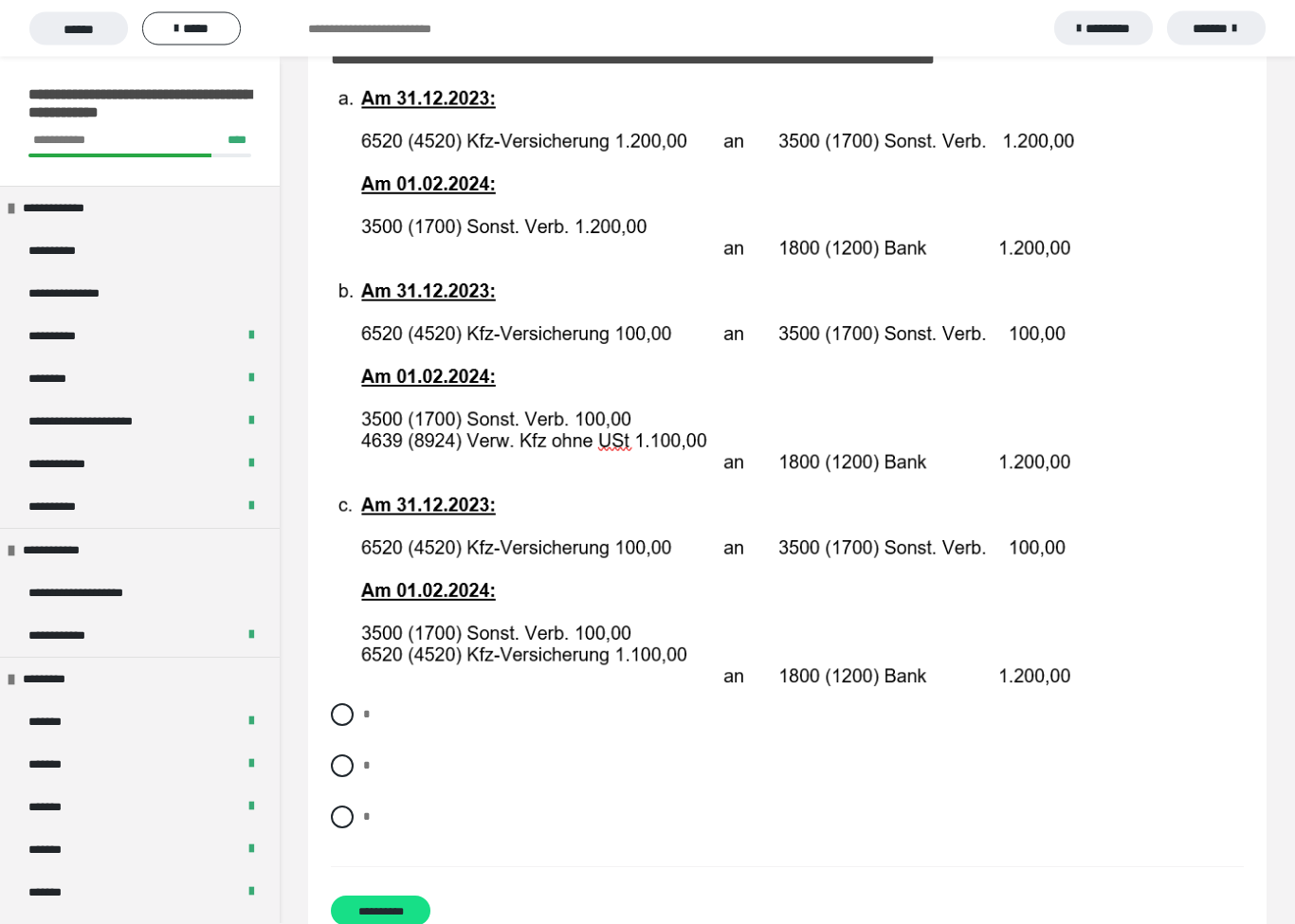 scroll, scrollTop: 3554, scrollLeft: 0, axis: vertical 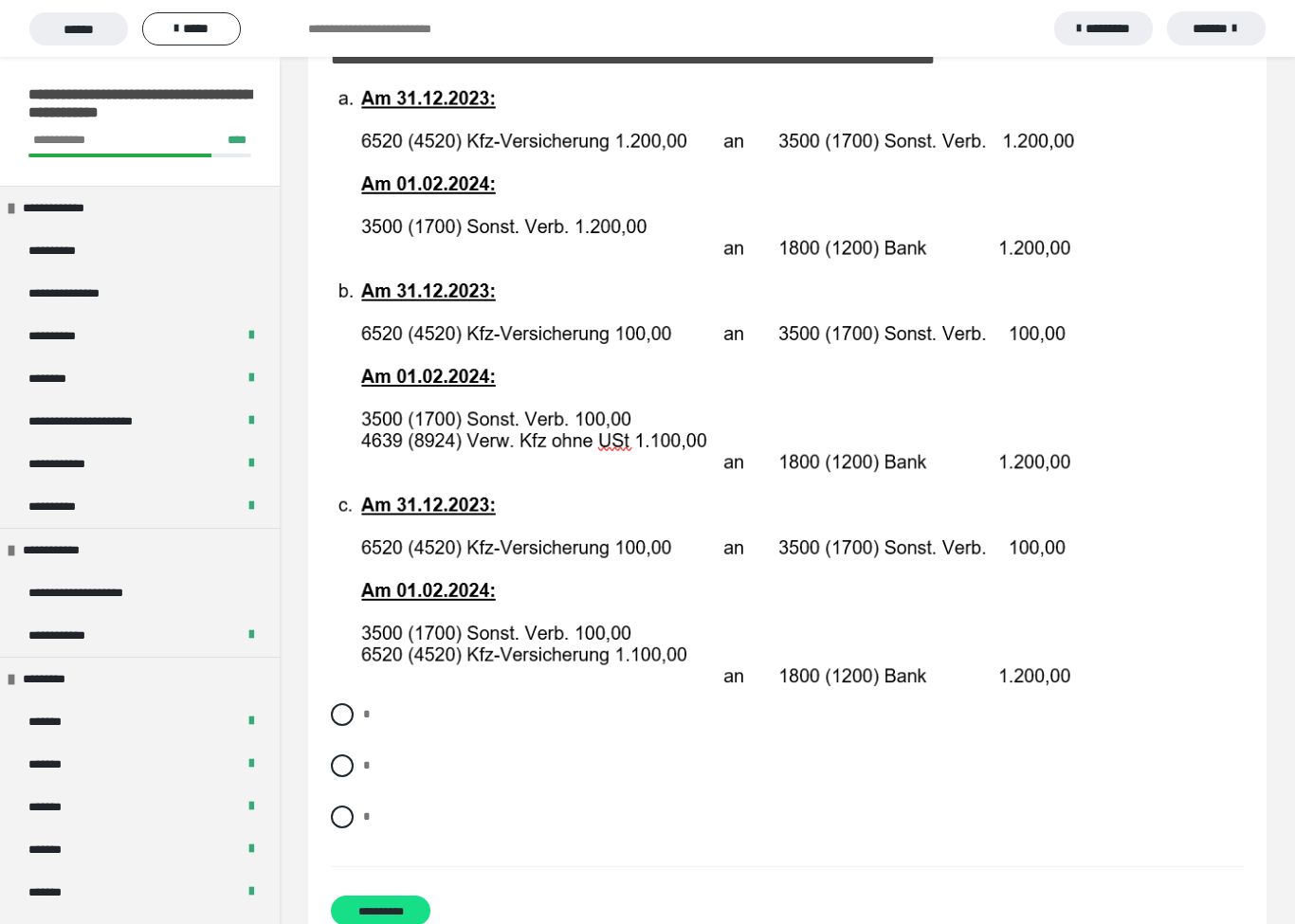 click on "*" at bounding box center [367, 816] 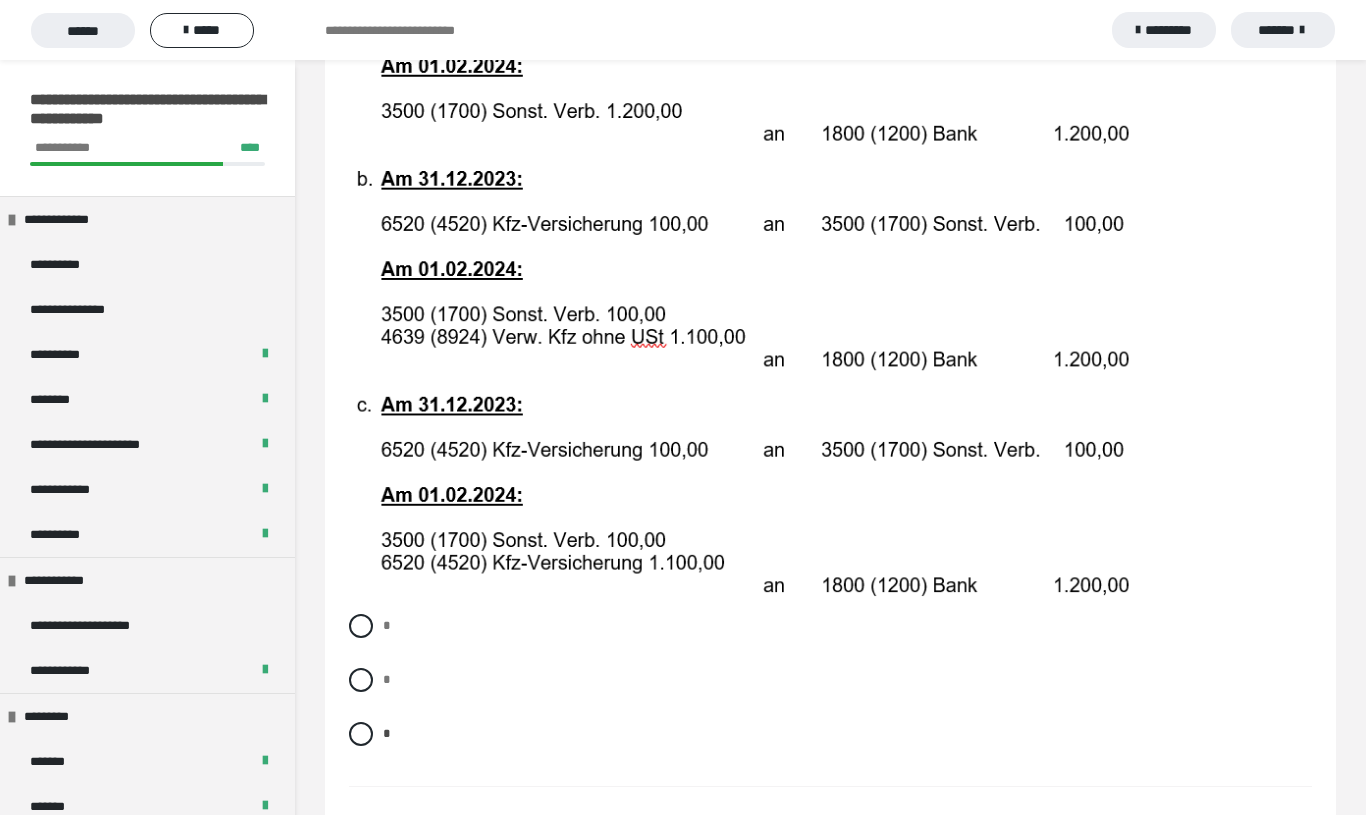 scroll, scrollTop: 3993, scrollLeft: 0, axis: vertical 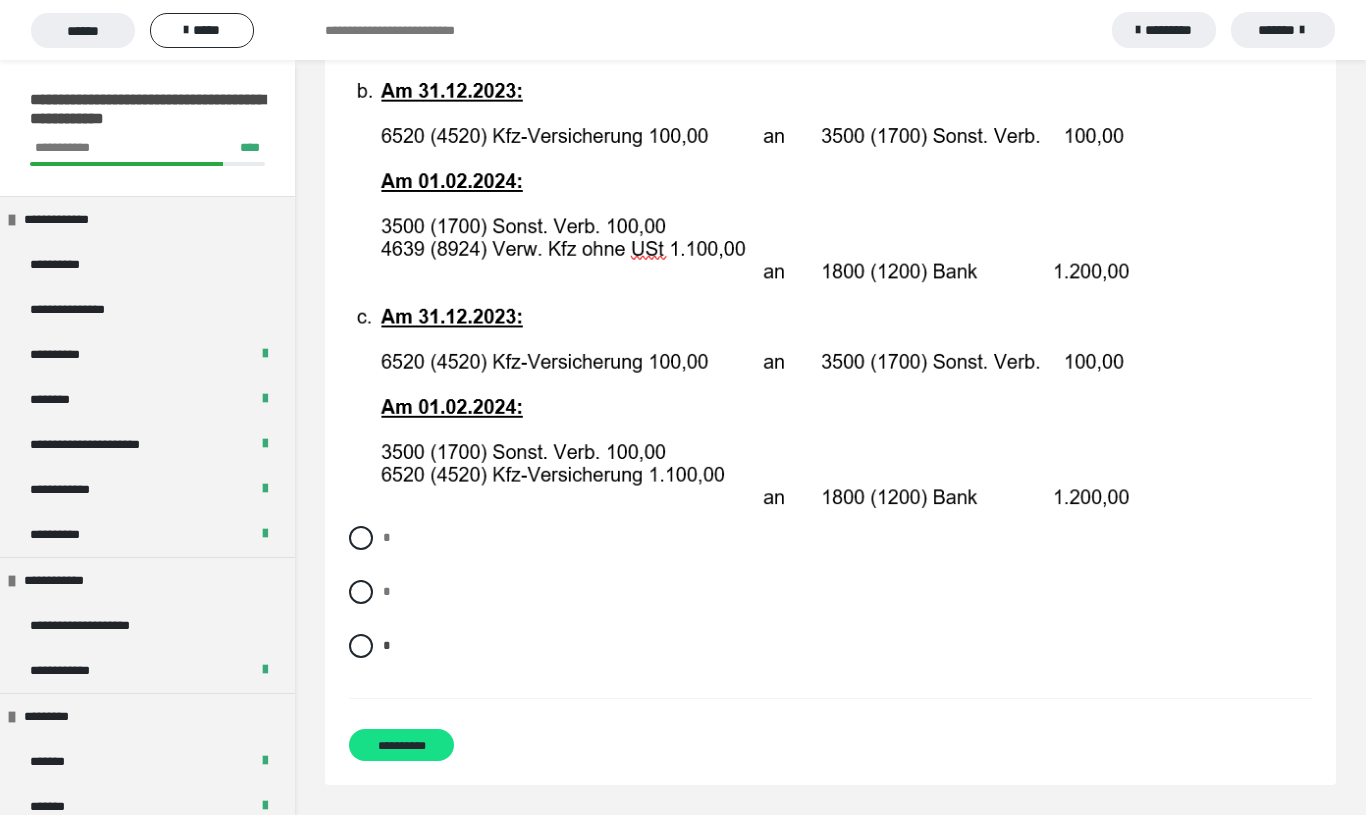 click on "**********" at bounding box center [401, 745] 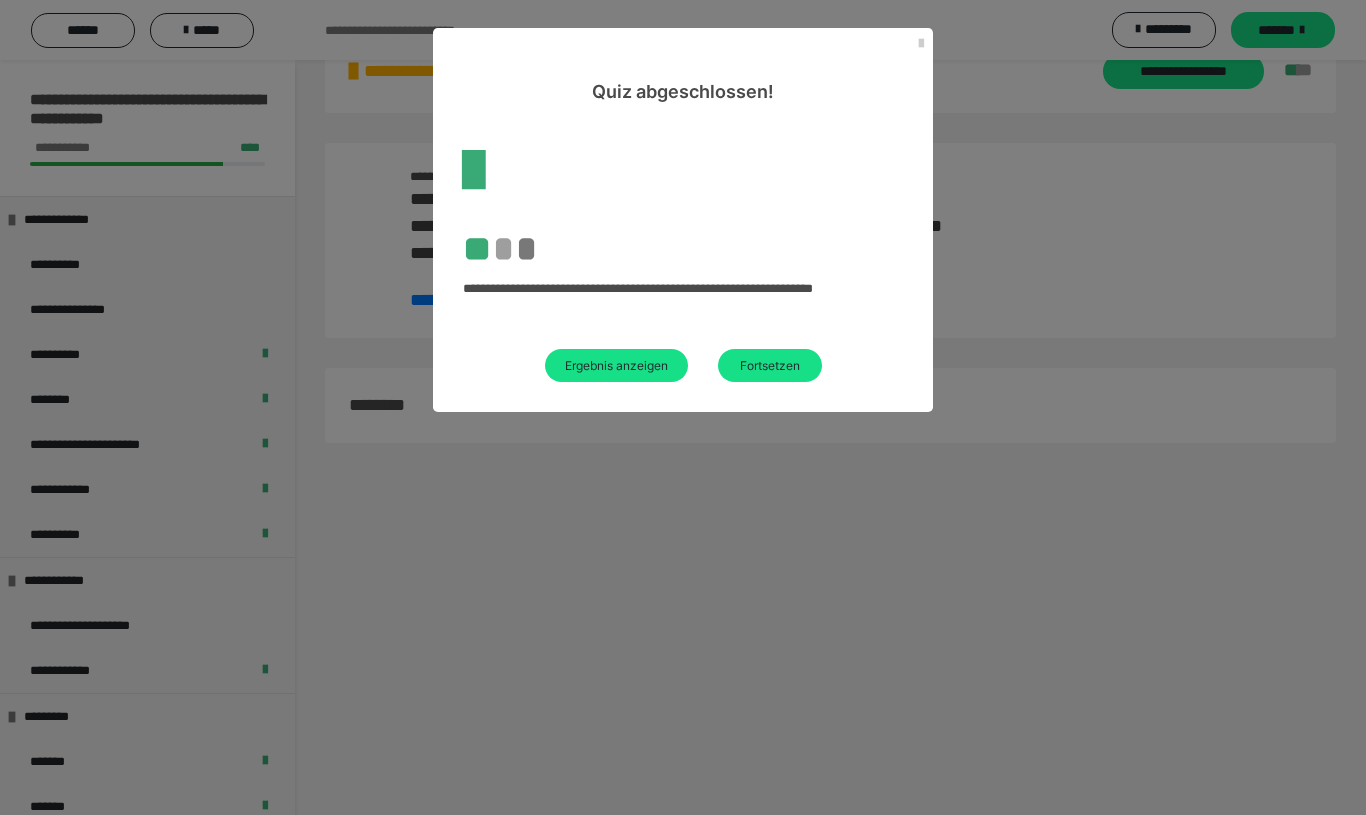scroll, scrollTop: 60, scrollLeft: 0, axis: vertical 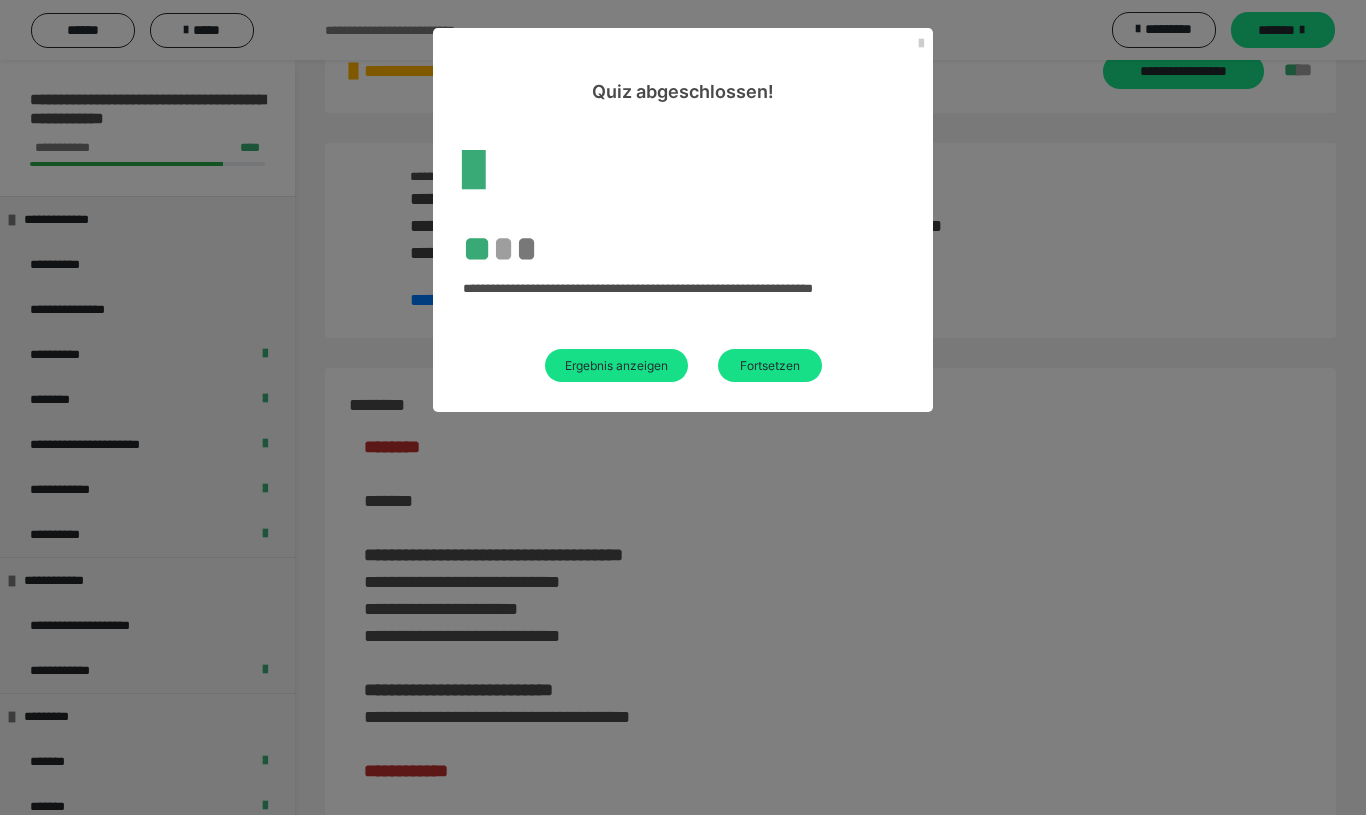 click on "Ergebnis anzeigen" at bounding box center [616, 365] 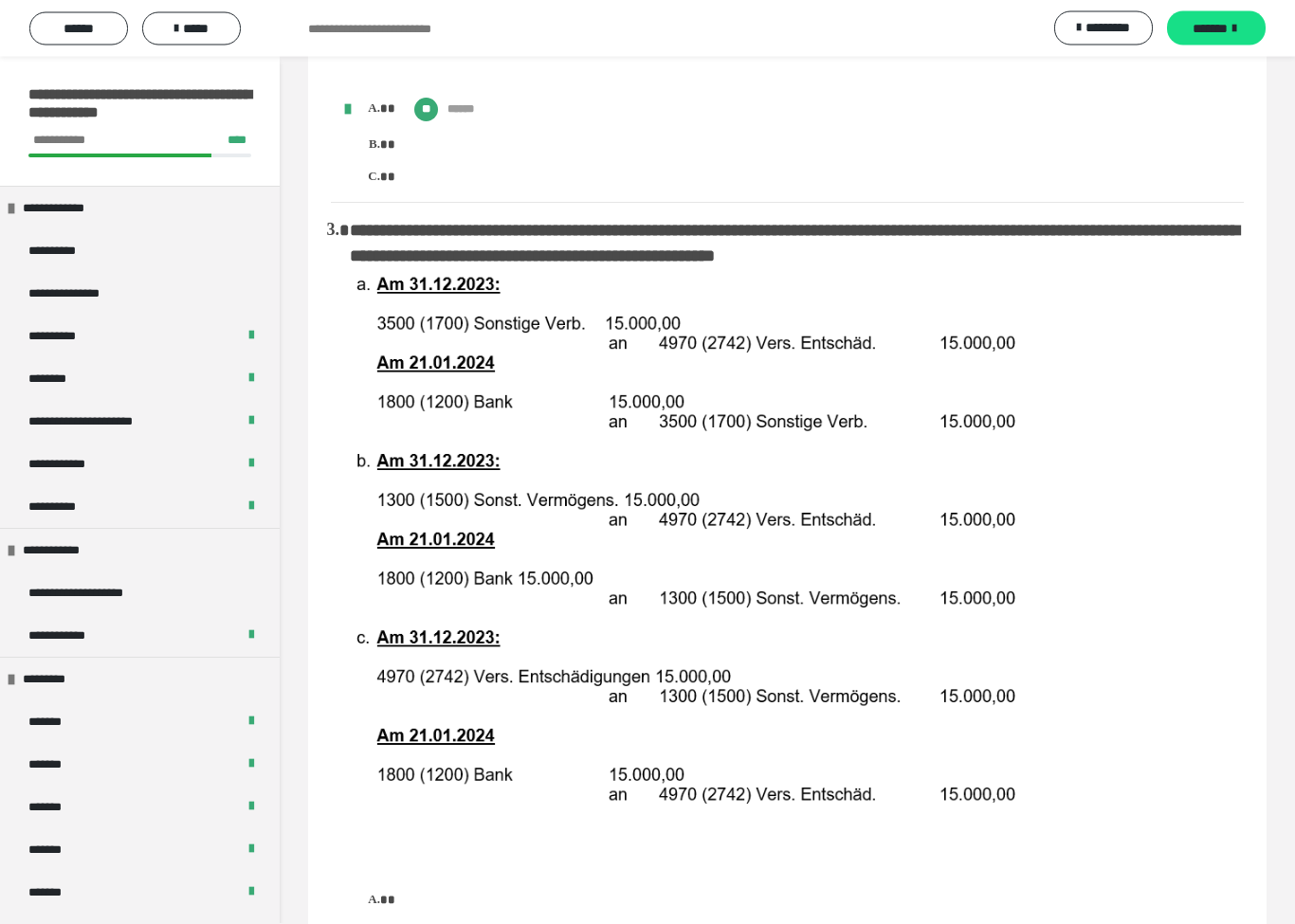 scroll, scrollTop: 1315, scrollLeft: 0, axis: vertical 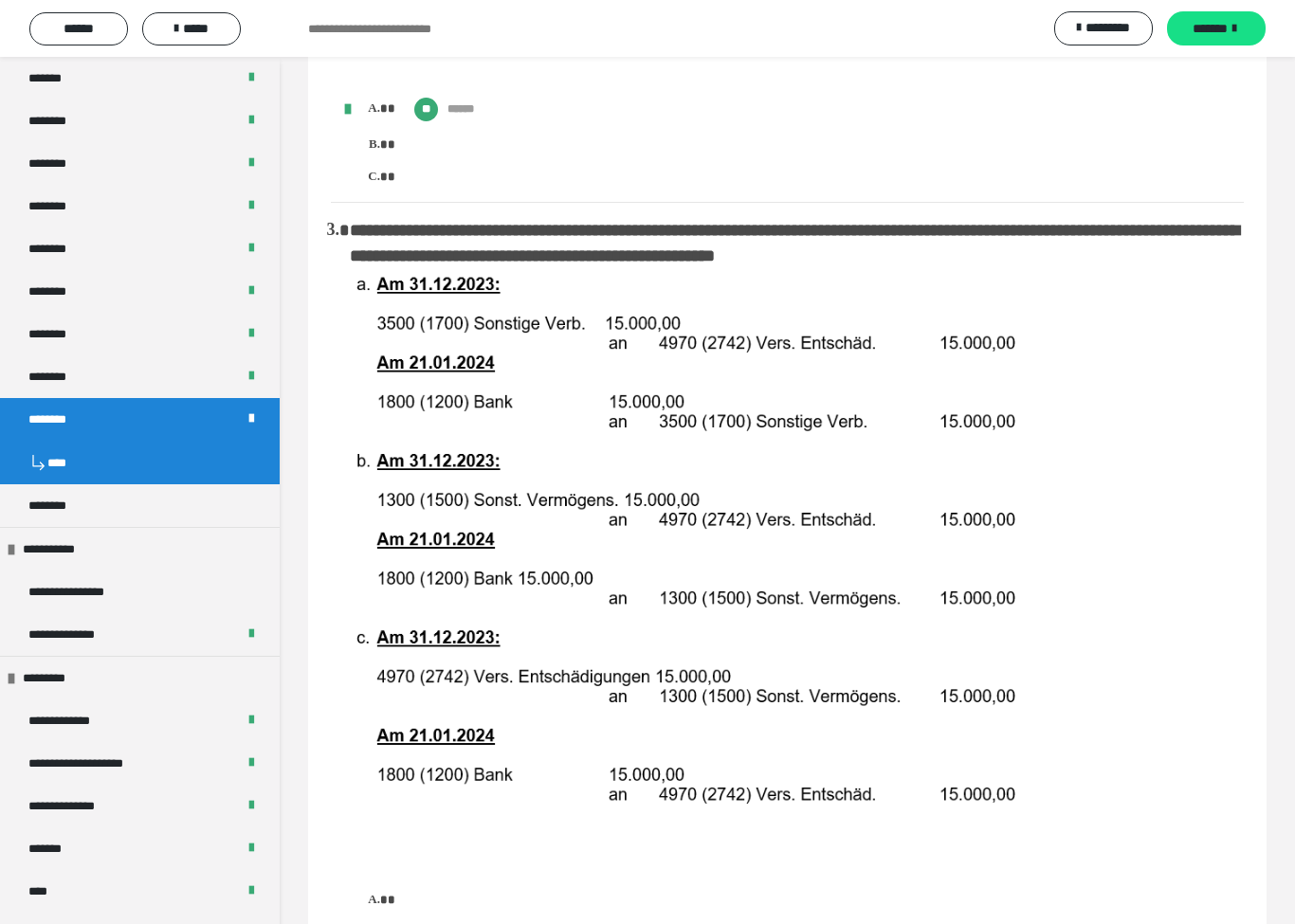 click on "********" at bounding box center [139, 505] 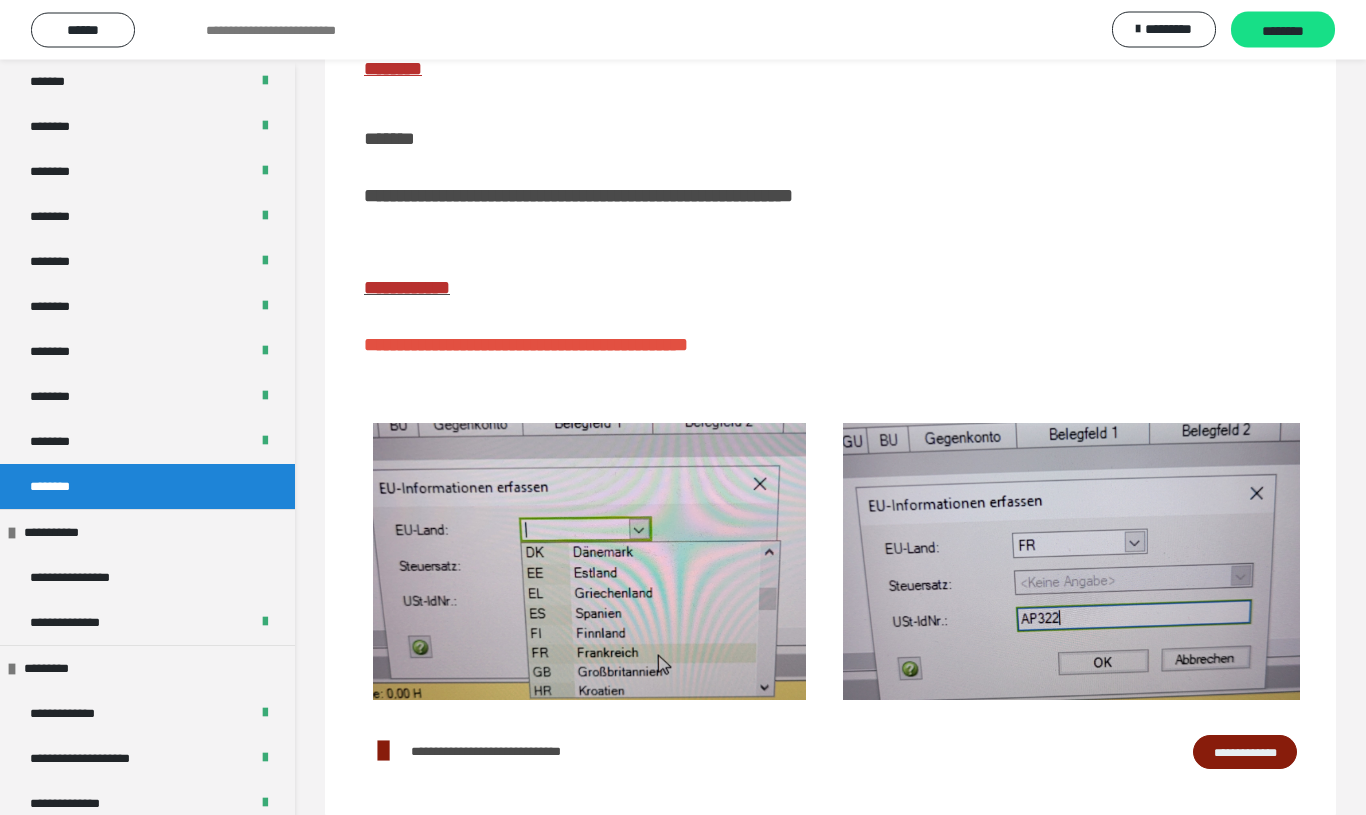scroll, scrollTop: 204, scrollLeft: 0, axis: vertical 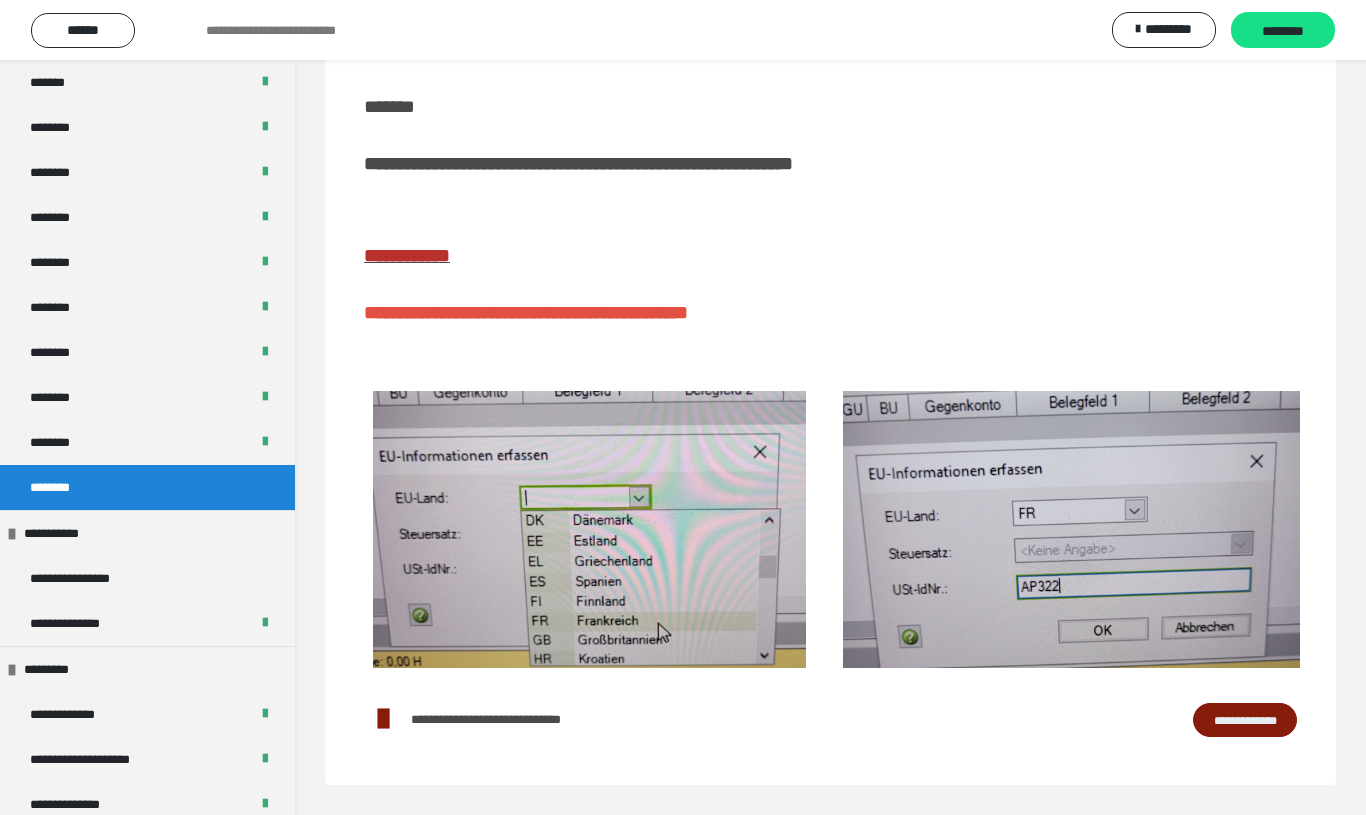 click at bounding box center [589, 529] 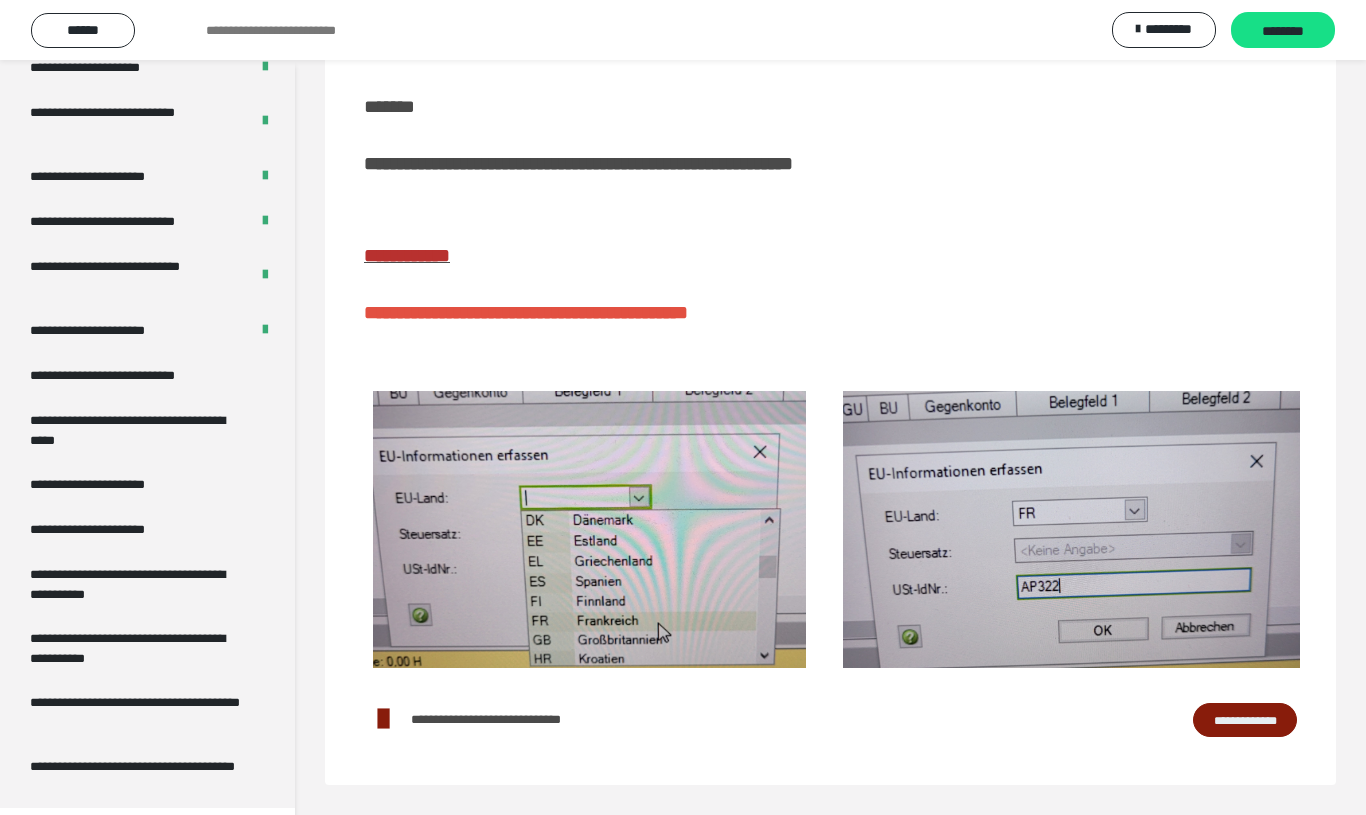 scroll, scrollTop: 3628, scrollLeft: 0, axis: vertical 